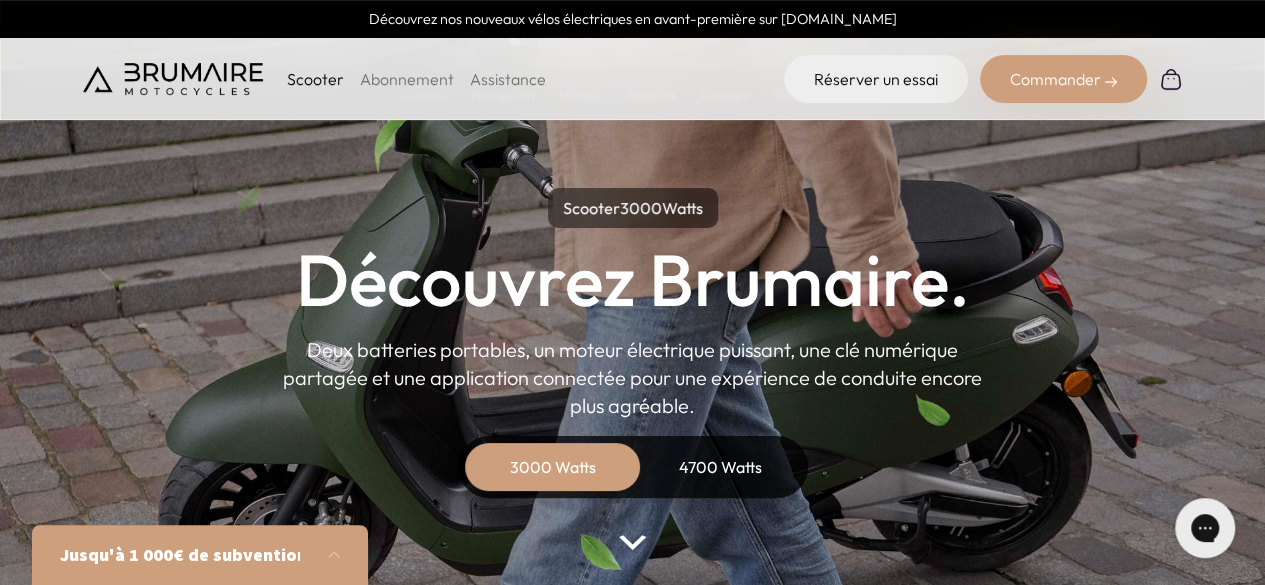 scroll, scrollTop: 0, scrollLeft: 0, axis: both 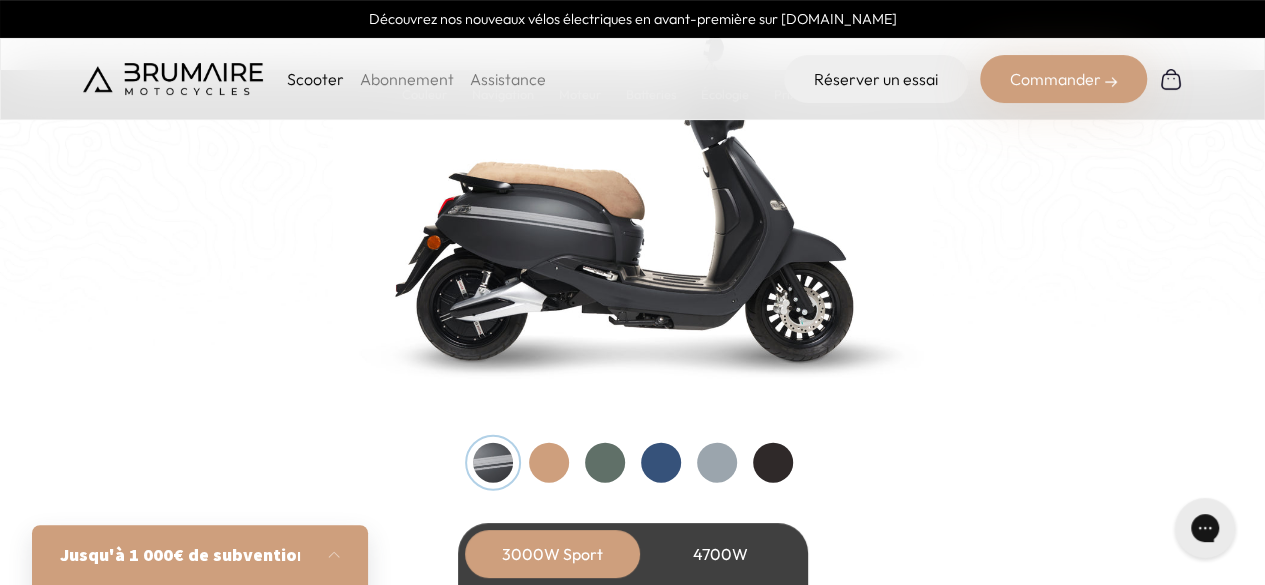 click at bounding box center (549, 463) 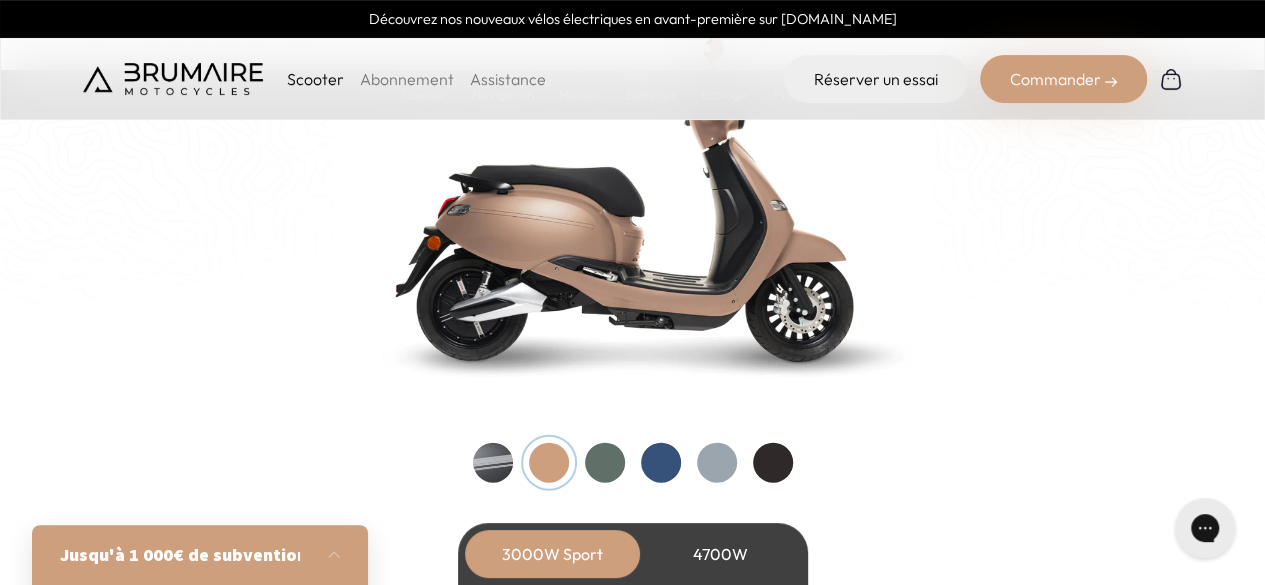 click at bounding box center (605, 463) 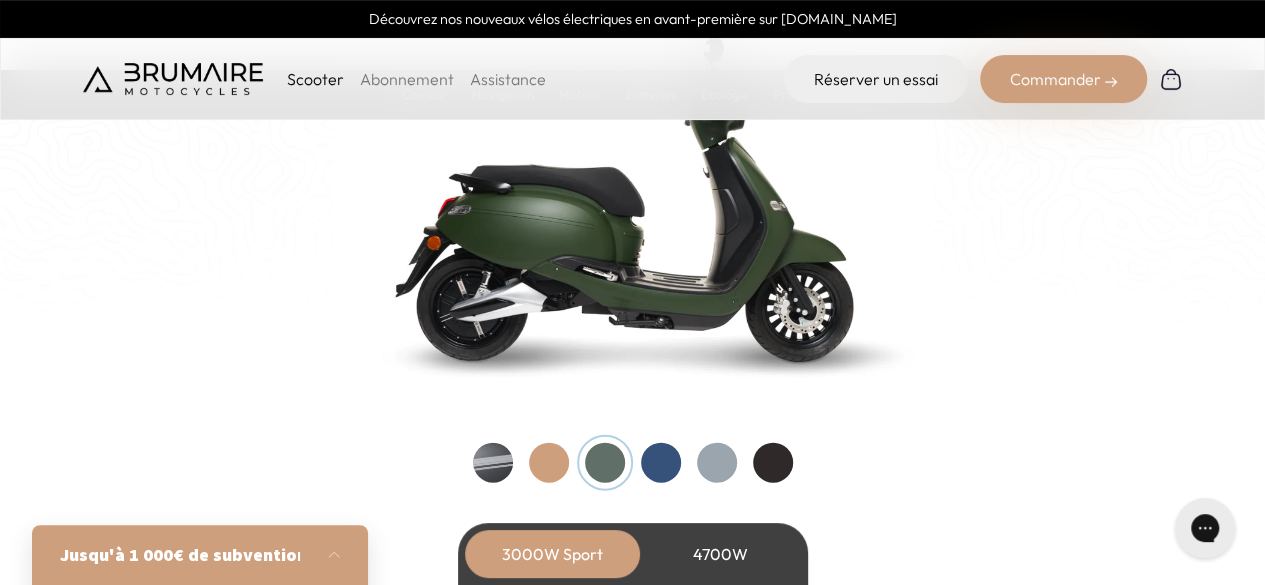 click at bounding box center [661, 463] 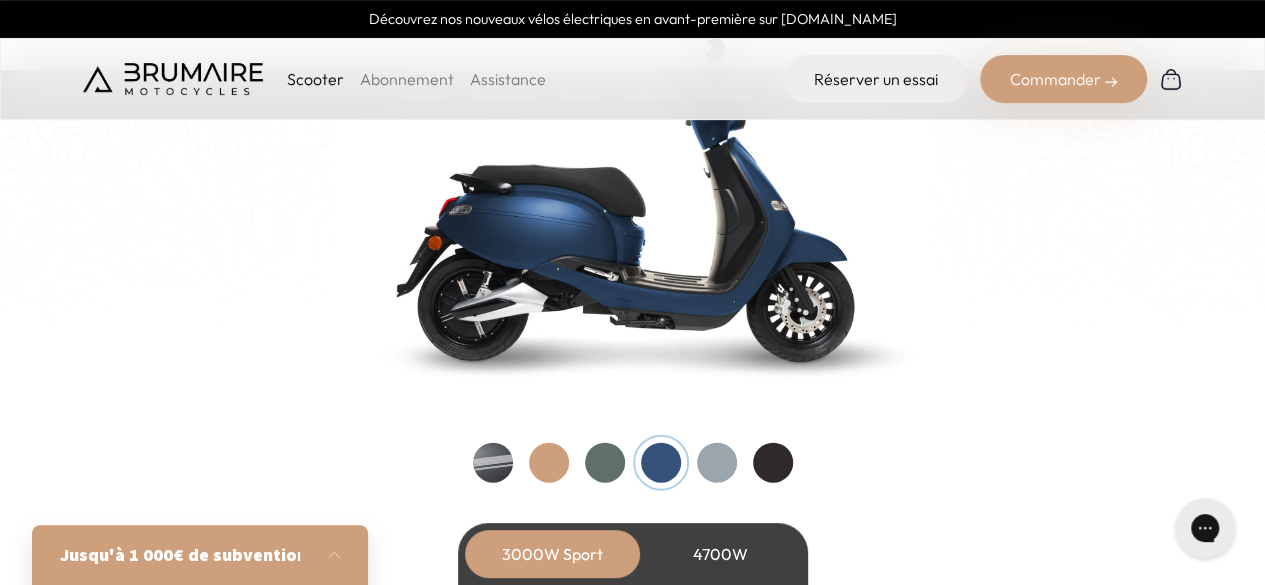 click at bounding box center (717, 463) 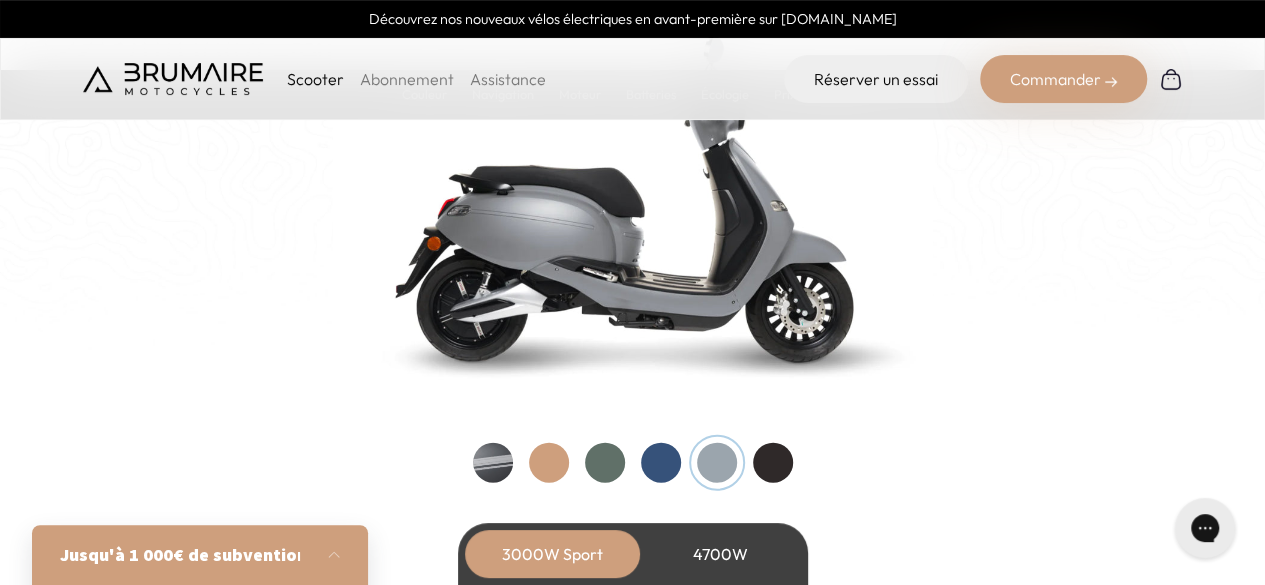 click at bounding box center [773, 463] 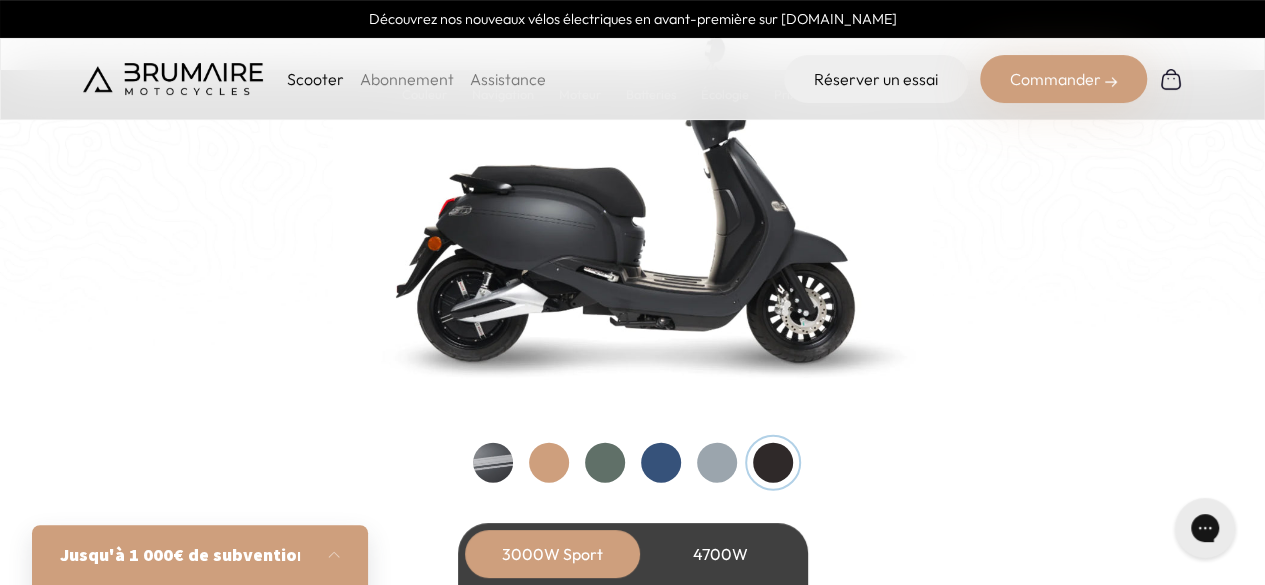 click at bounding box center [493, 463] 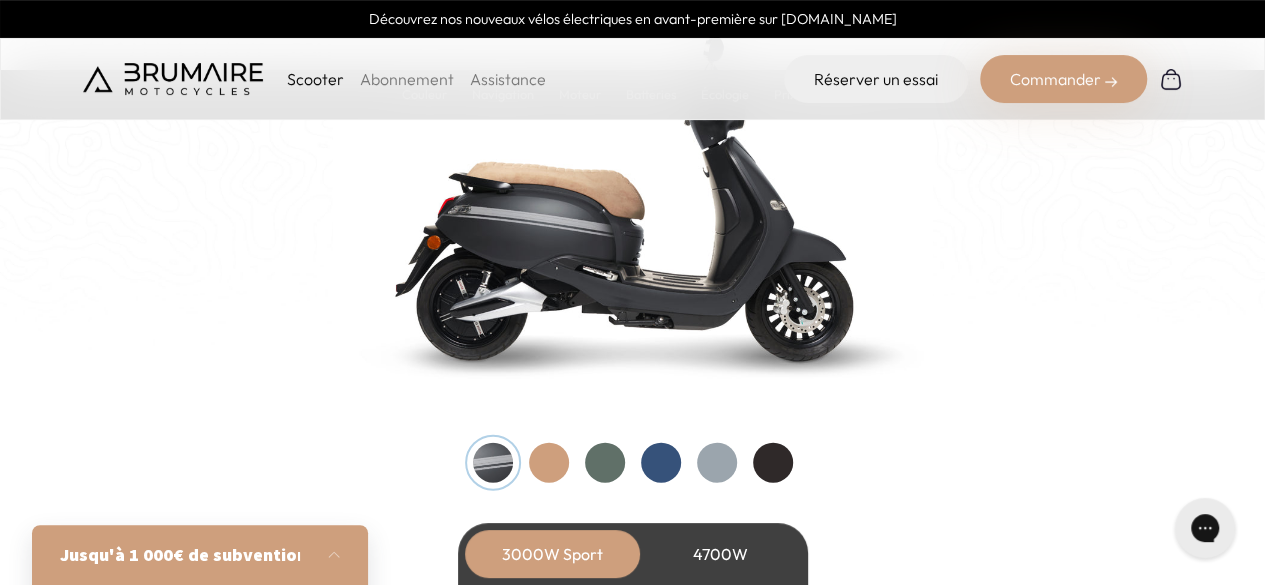 click at bounding box center [549, 463] 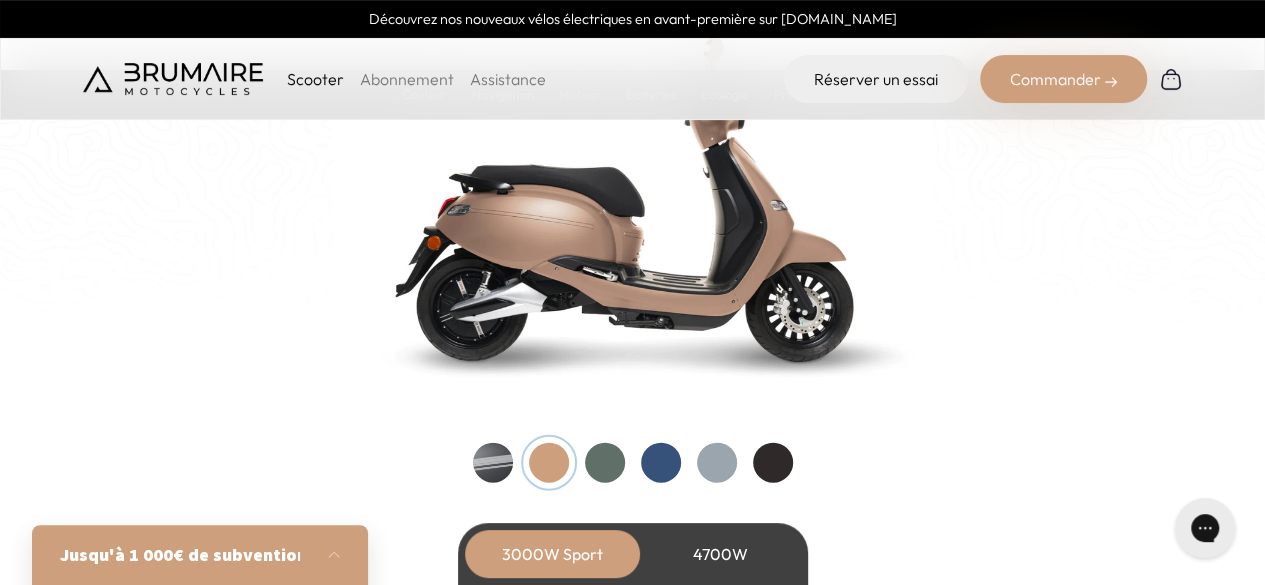 click at bounding box center (633, 463) 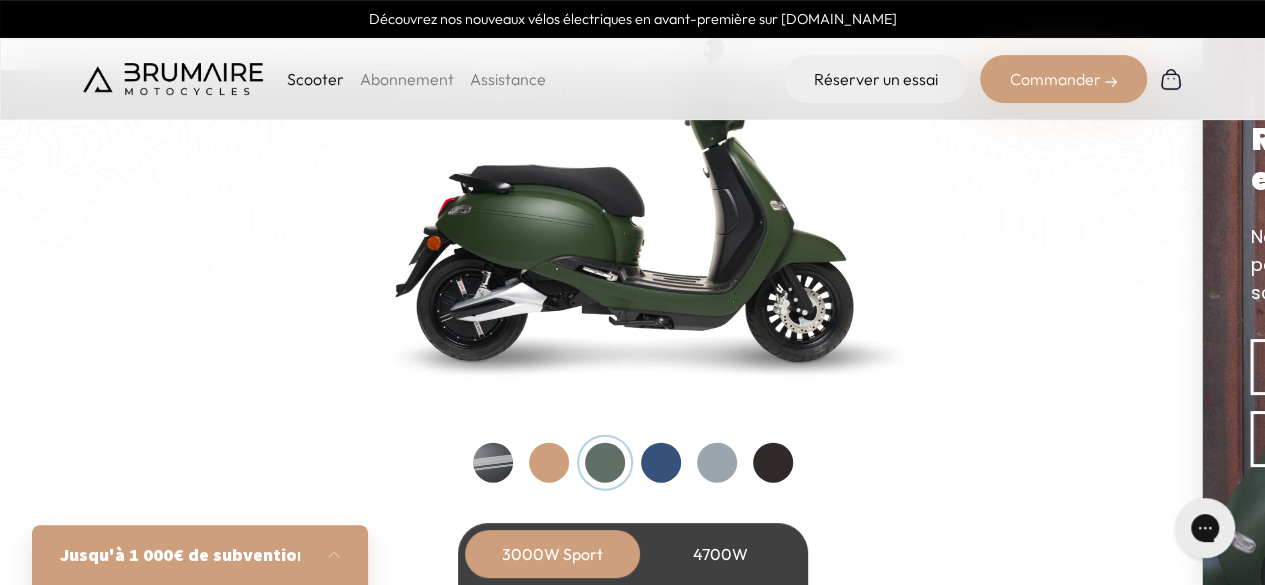 click at bounding box center (605, 463) 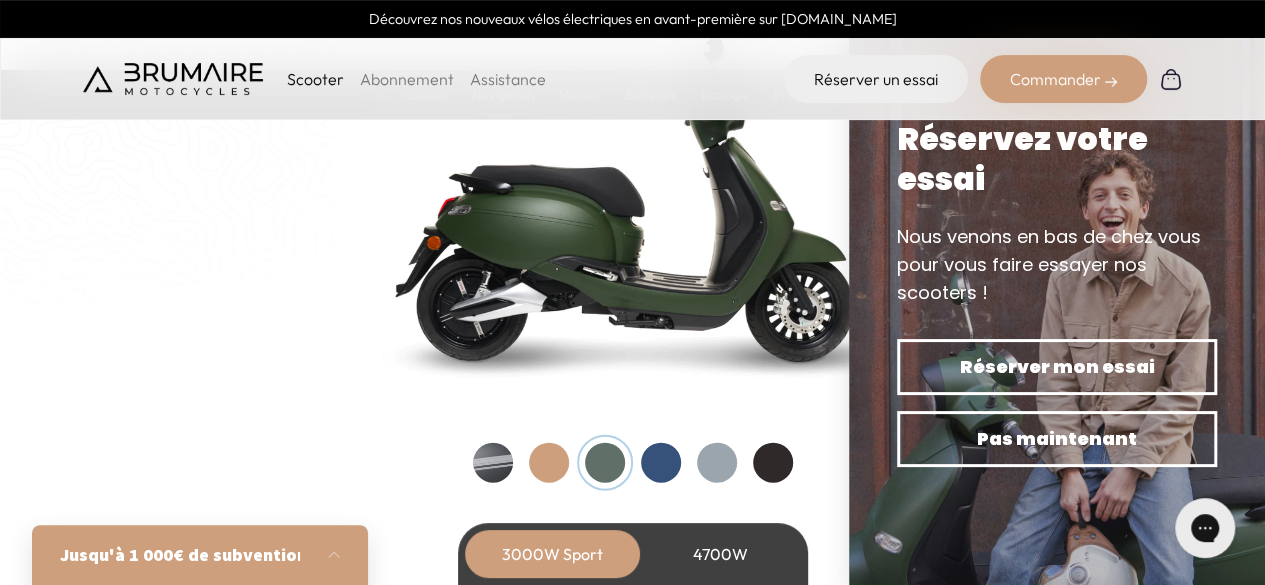click at bounding box center [661, 463] 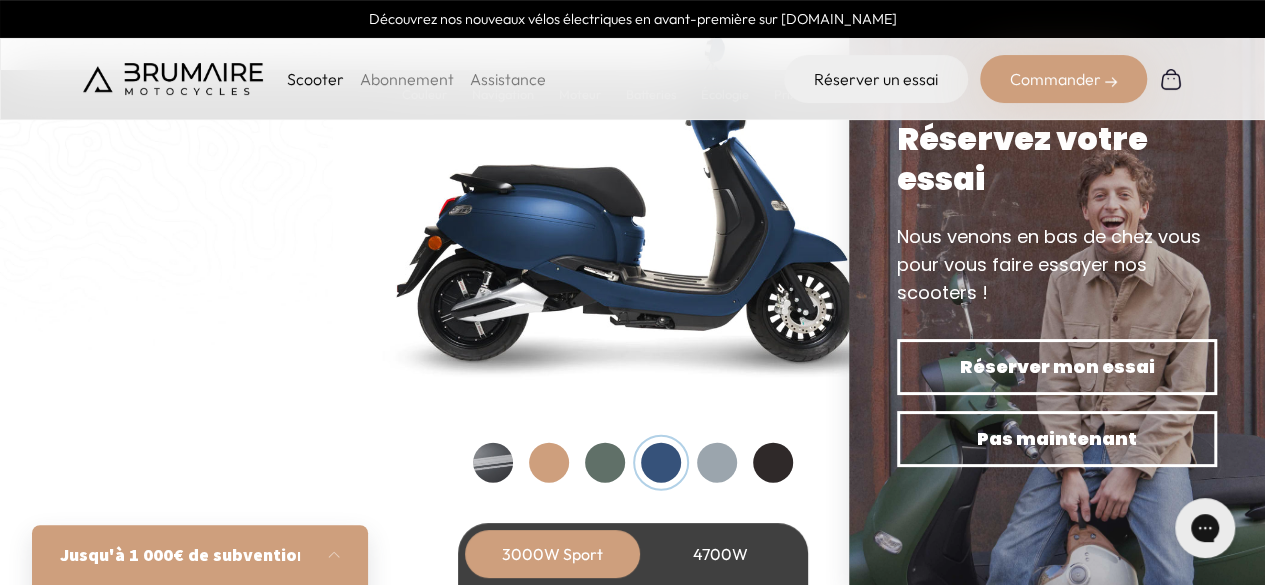 click at bounding box center (717, 463) 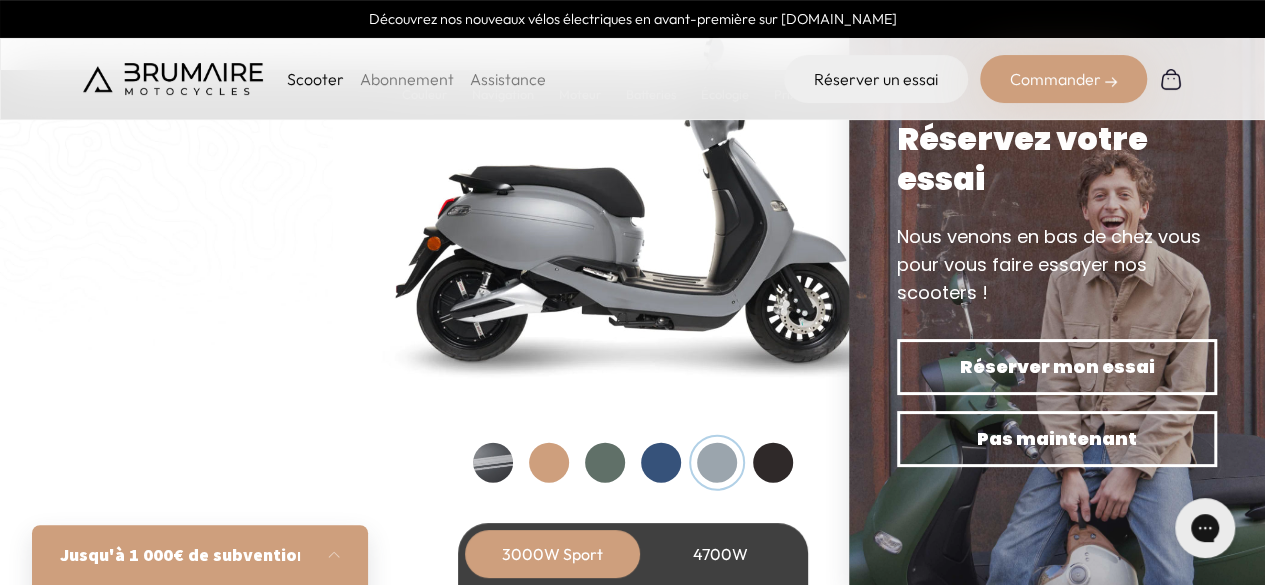 click at bounding box center (773, 463) 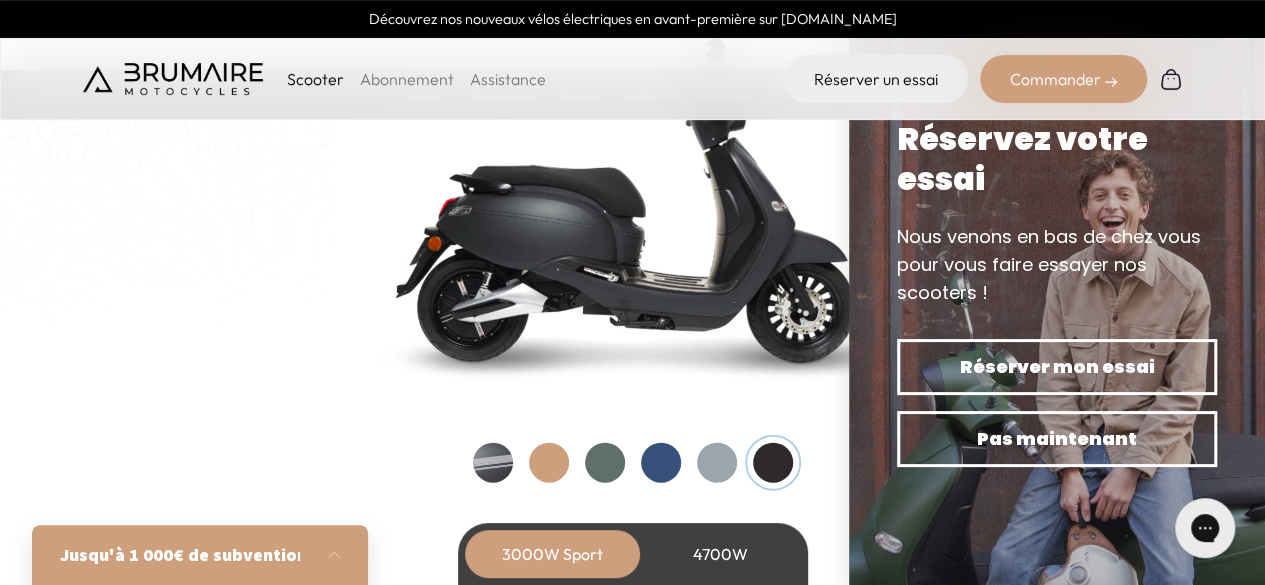 click at bounding box center (493, 463) 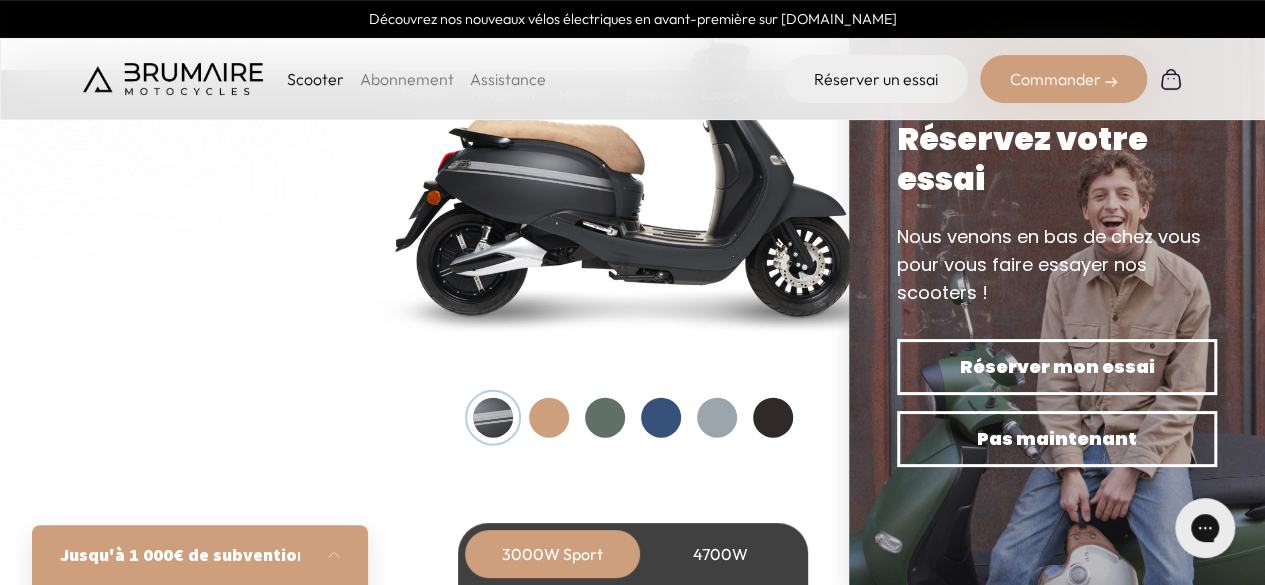 scroll, scrollTop: 2130, scrollLeft: 0, axis: vertical 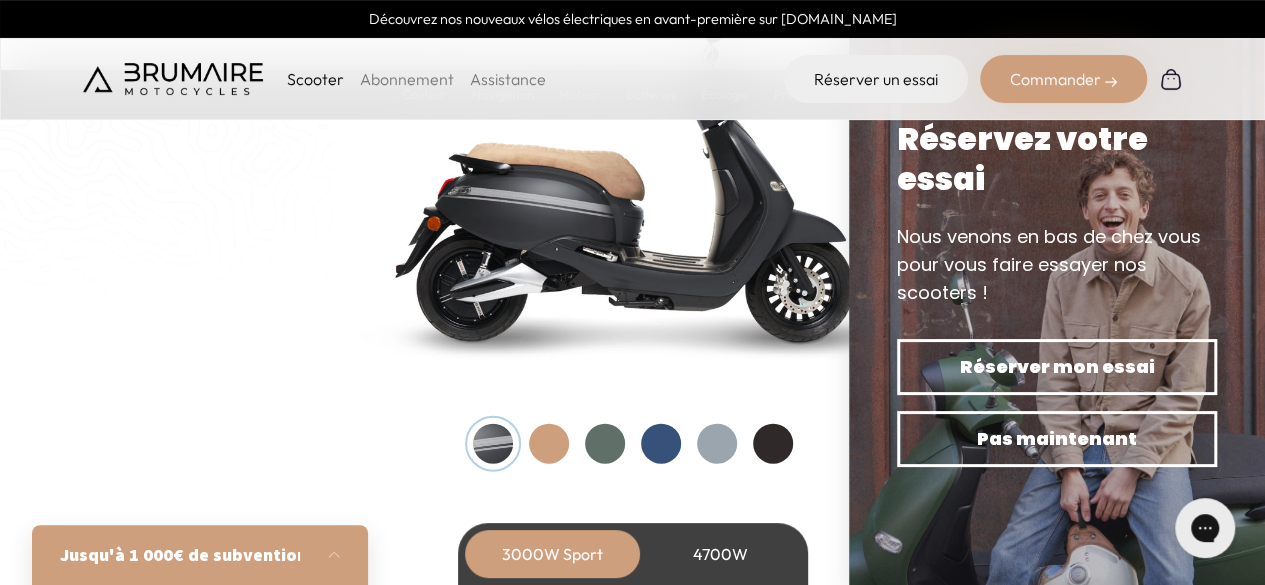 click at bounding box center [605, 444] 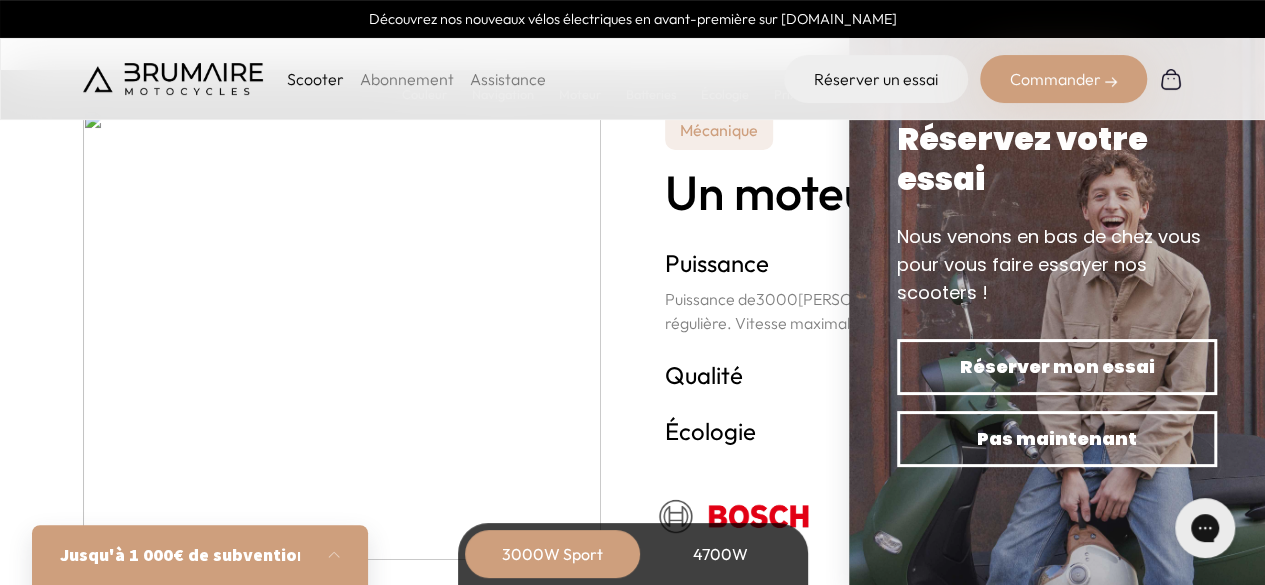 scroll, scrollTop: 3488, scrollLeft: 0, axis: vertical 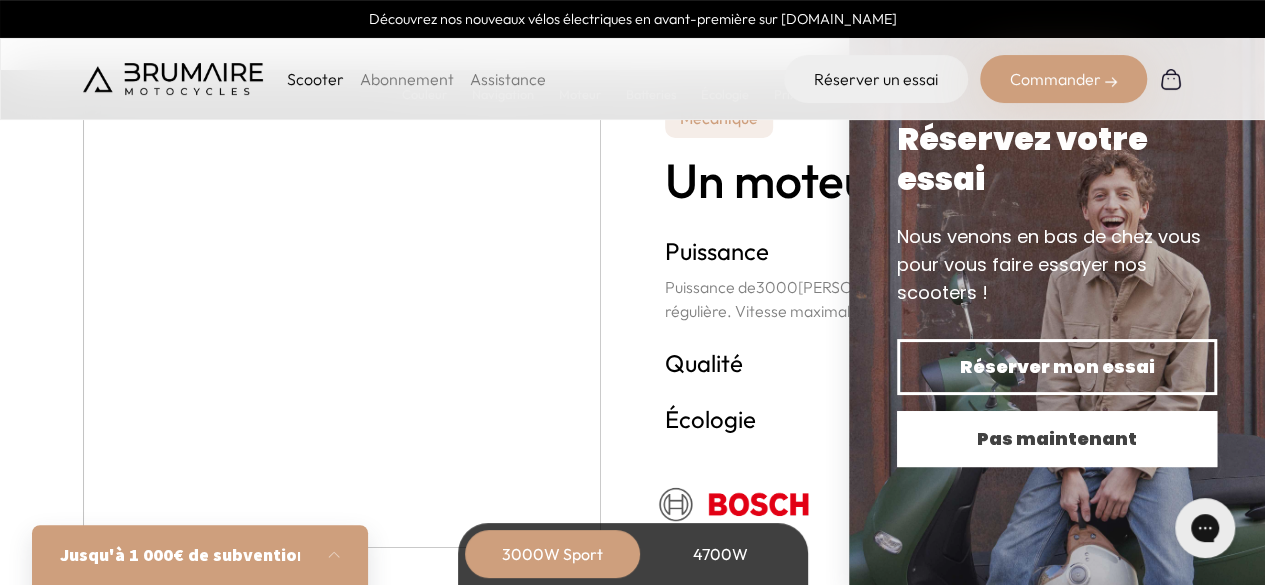 click on "Pas maintenant" at bounding box center (1057, 439) 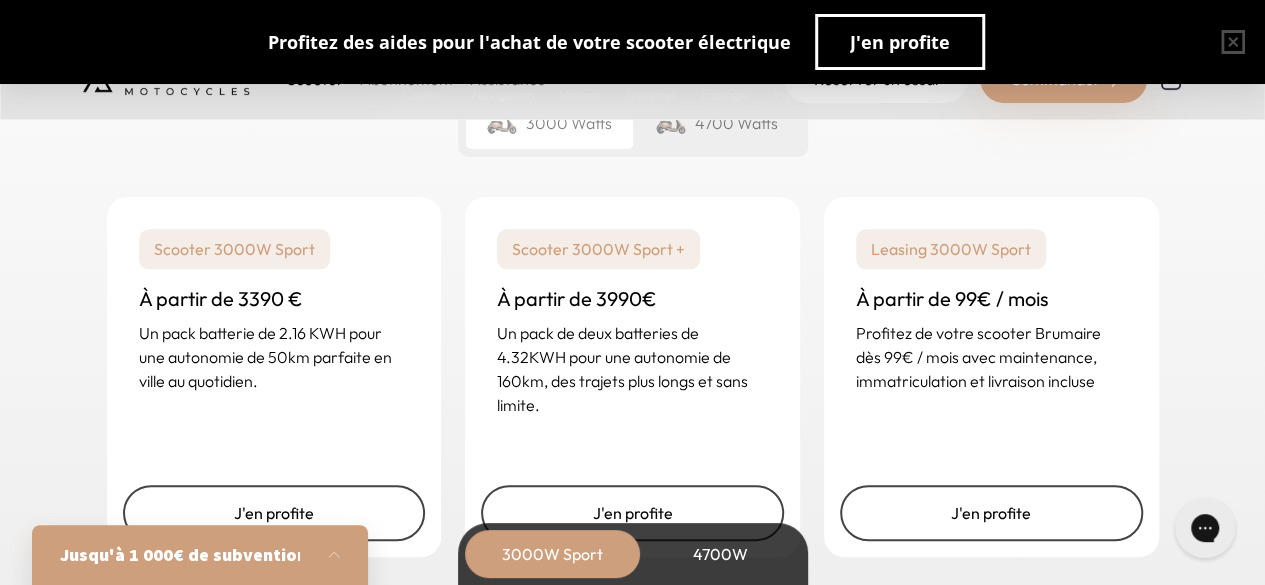 scroll, scrollTop: 4859, scrollLeft: 0, axis: vertical 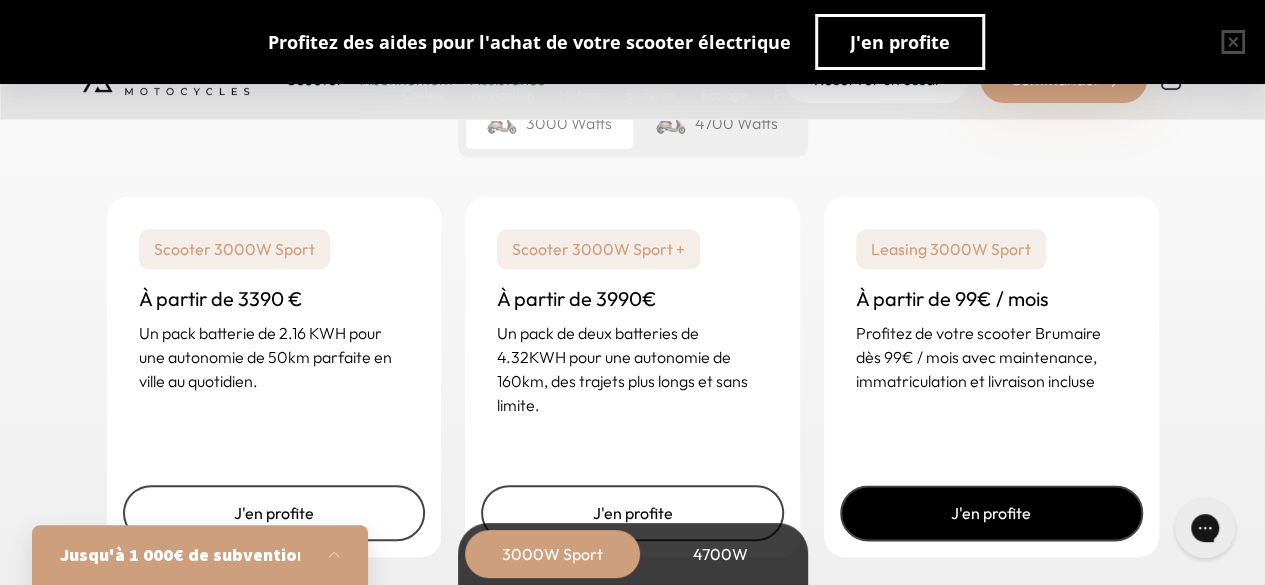click on "J'en profite" at bounding box center (991, 513) 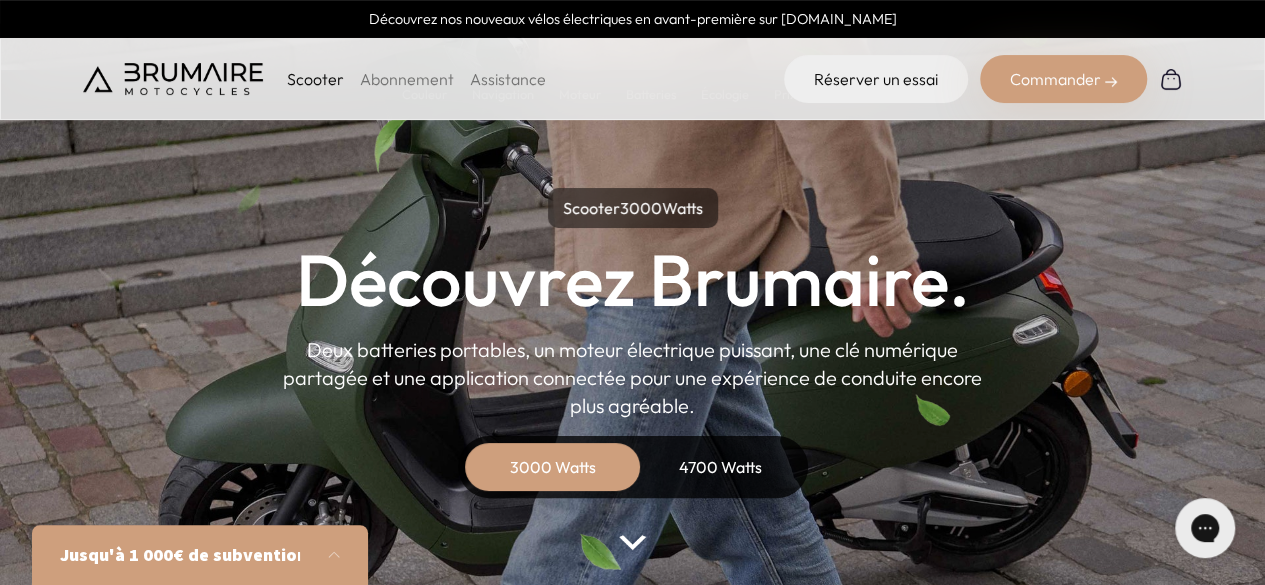 scroll, scrollTop: 0, scrollLeft: 0, axis: both 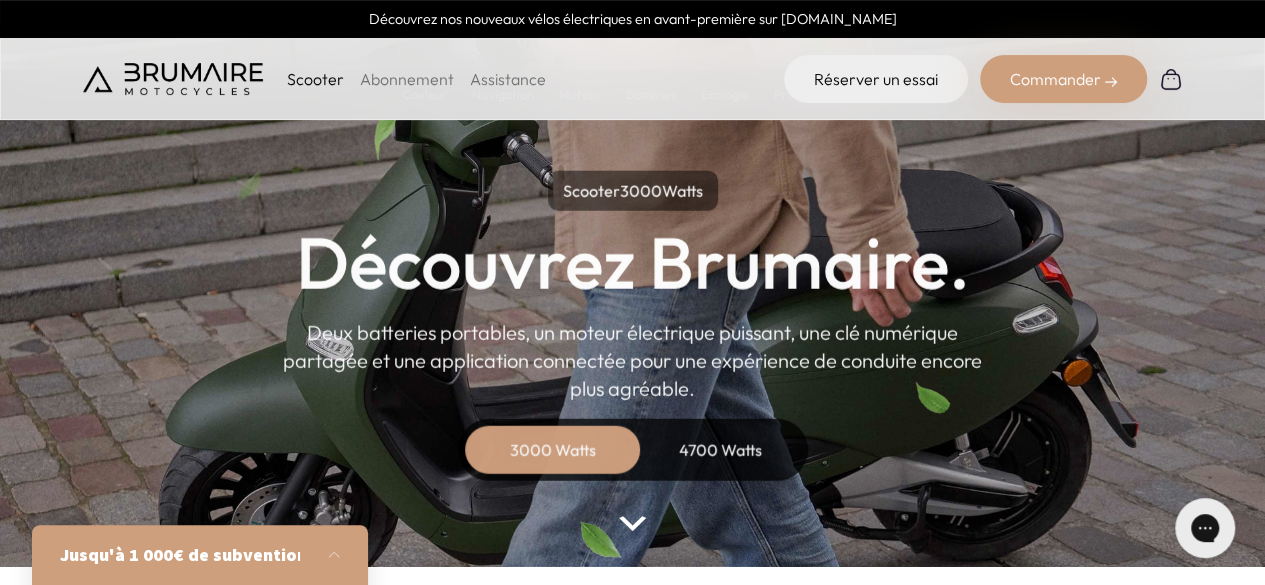 click on "Abonnement" at bounding box center (407, 79) 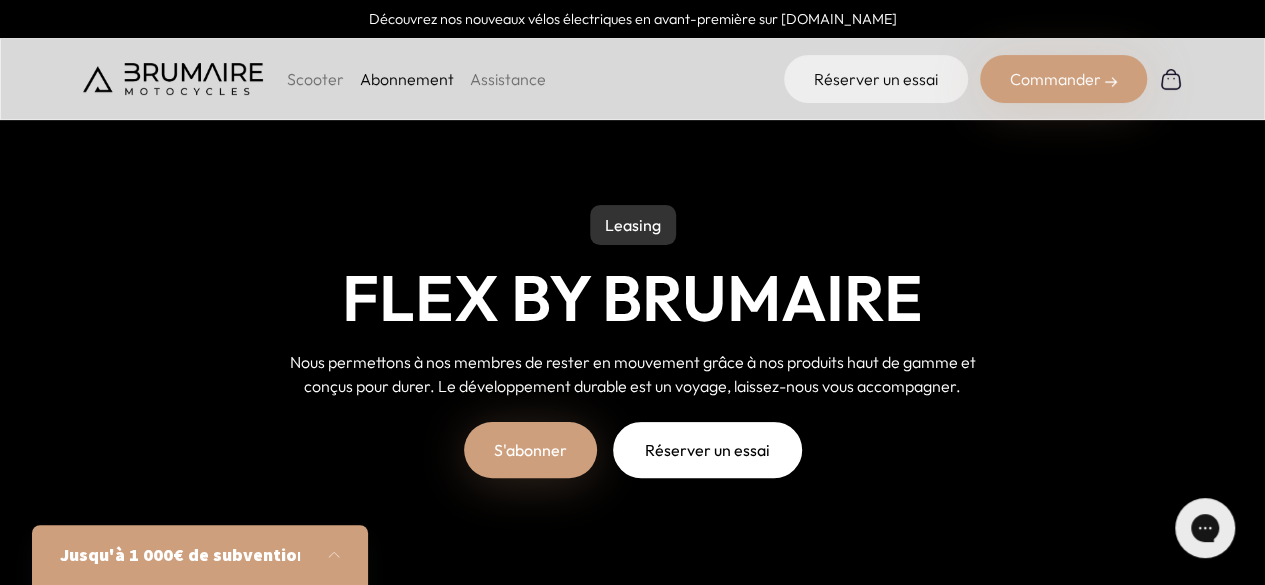 scroll, scrollTop: 0, scrollLeft: 0, axis: both 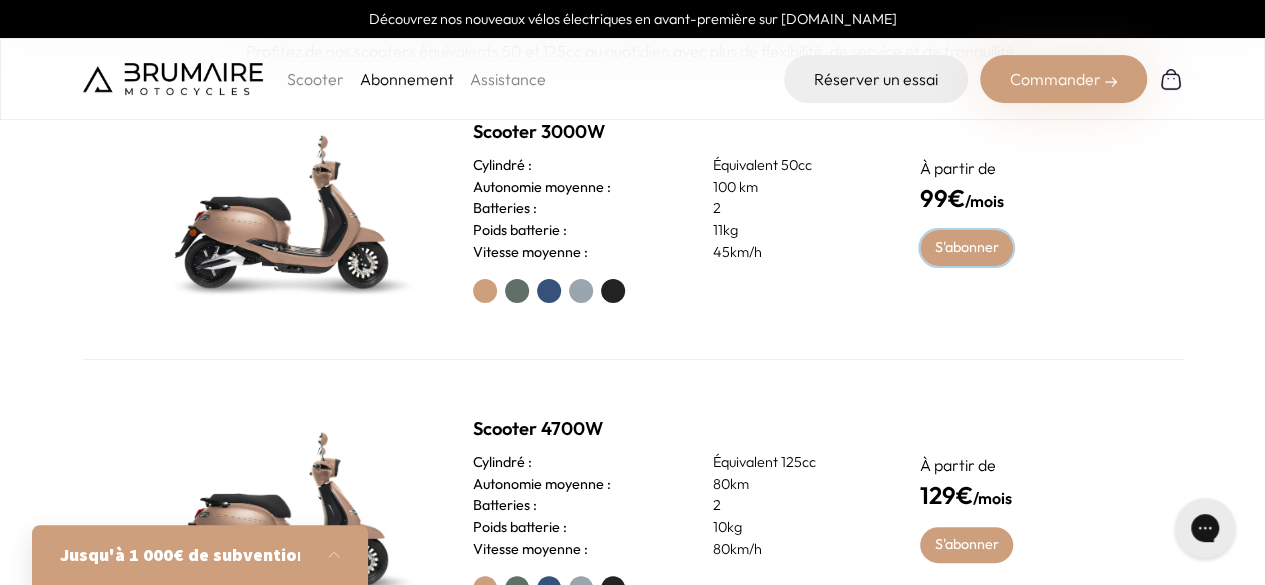 click on "S'abonner" at bounding box center (966, 248) 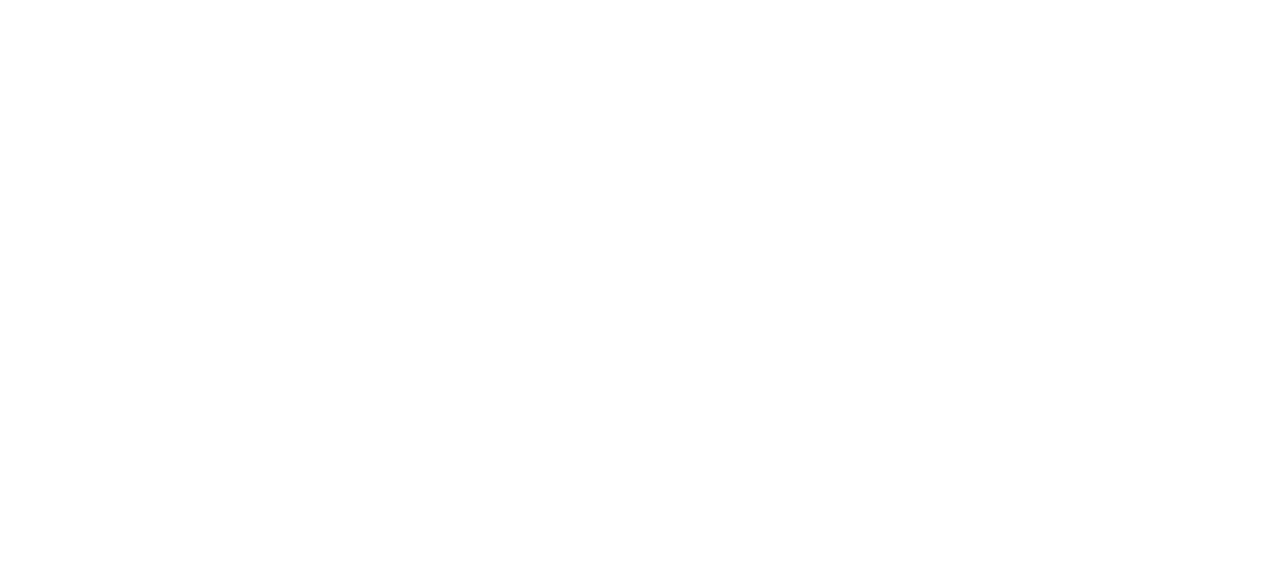 scroll, scrollTop: 0, scrollLeft: 0, axis: both 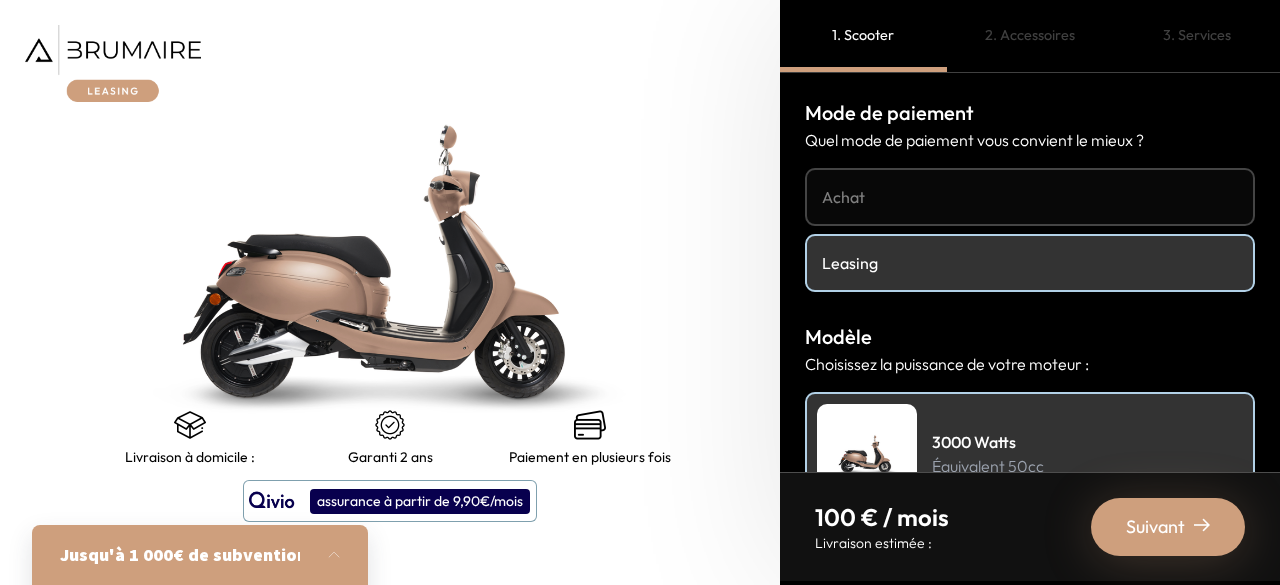 drag, startPoint x: 1264, startPoint y: 83, endPoint x: 1264, endPoint y: 118, distance: 35 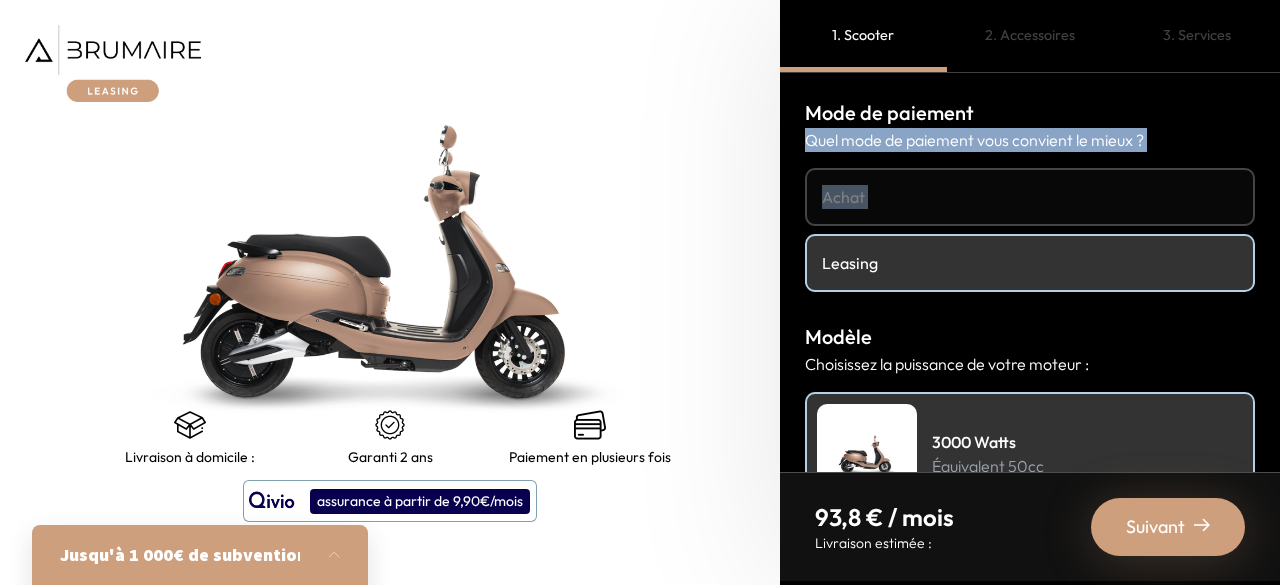 drag, startPoint x: 1264, startPoint y: 118, endPoint x: 1264, endPoint y: 167, distance: 49 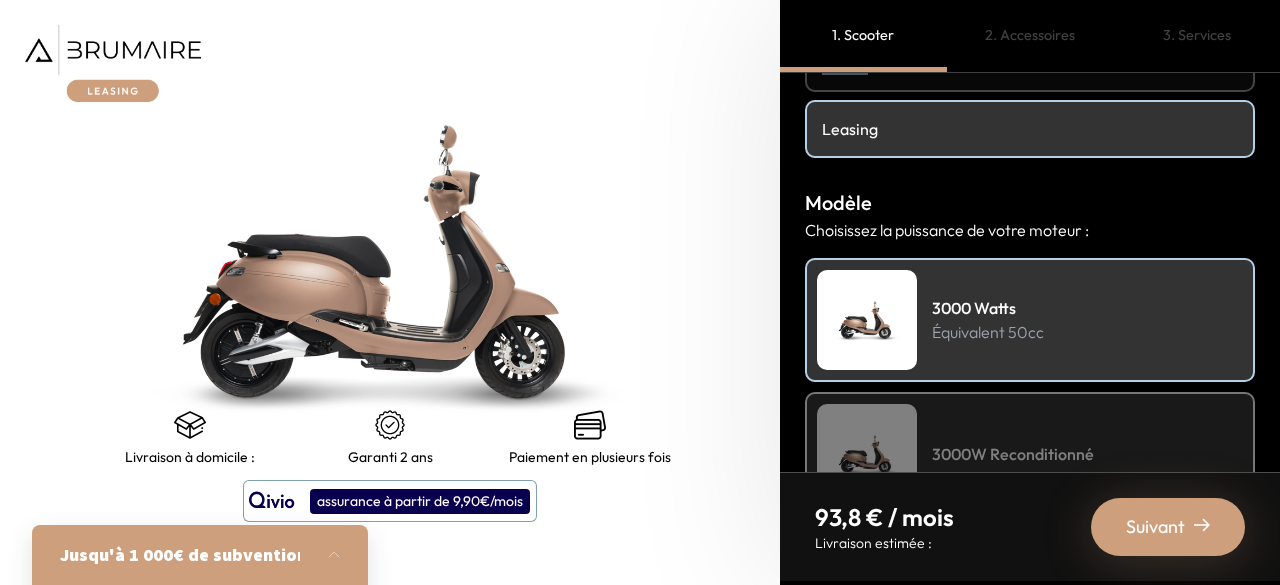scroll, scrollTop: 0, scrollLeft: 0, axis: both 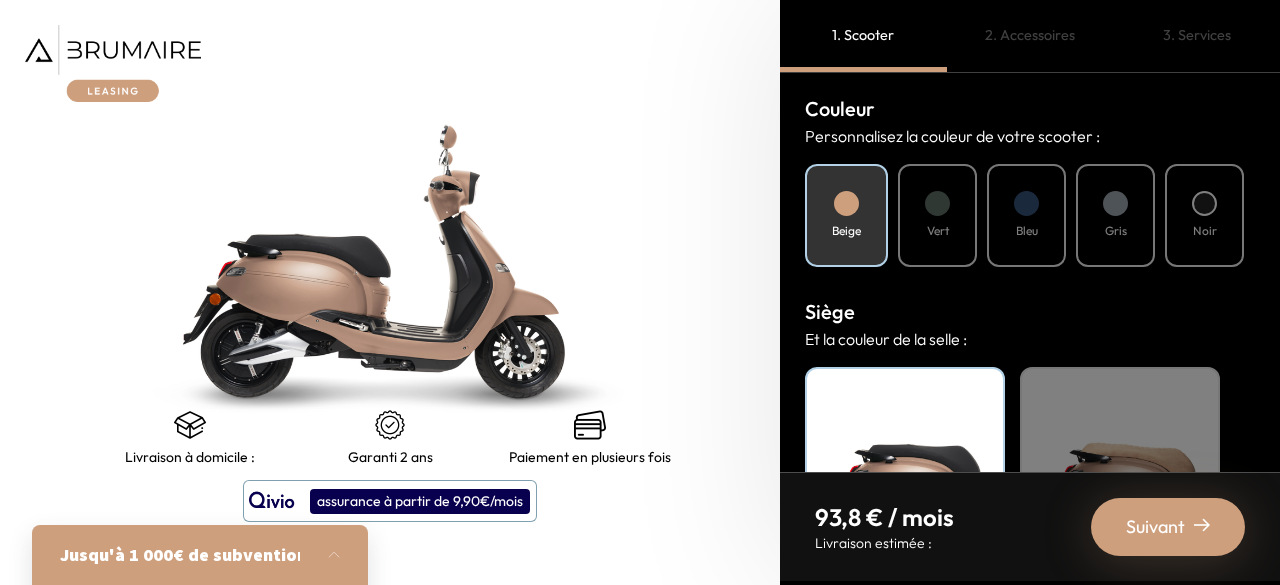 click on "Vert" at bounding box center [938, 231] 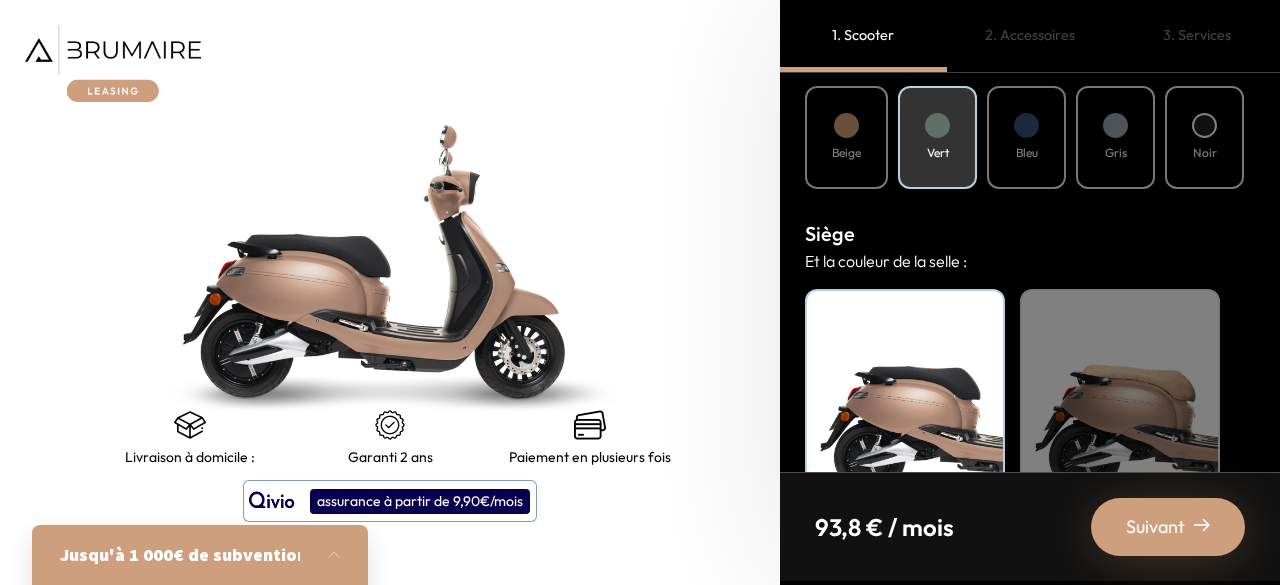 scroll, scrollTop: 783, scrollLeft: 0, axis: vertical 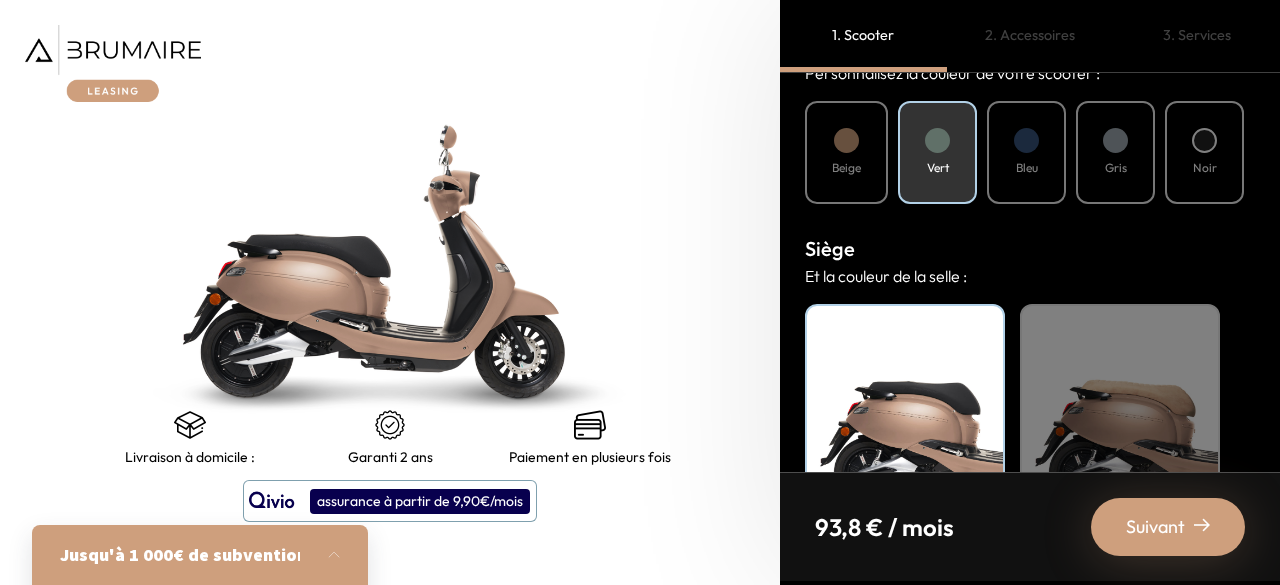 click at bounding box center [846, 140] 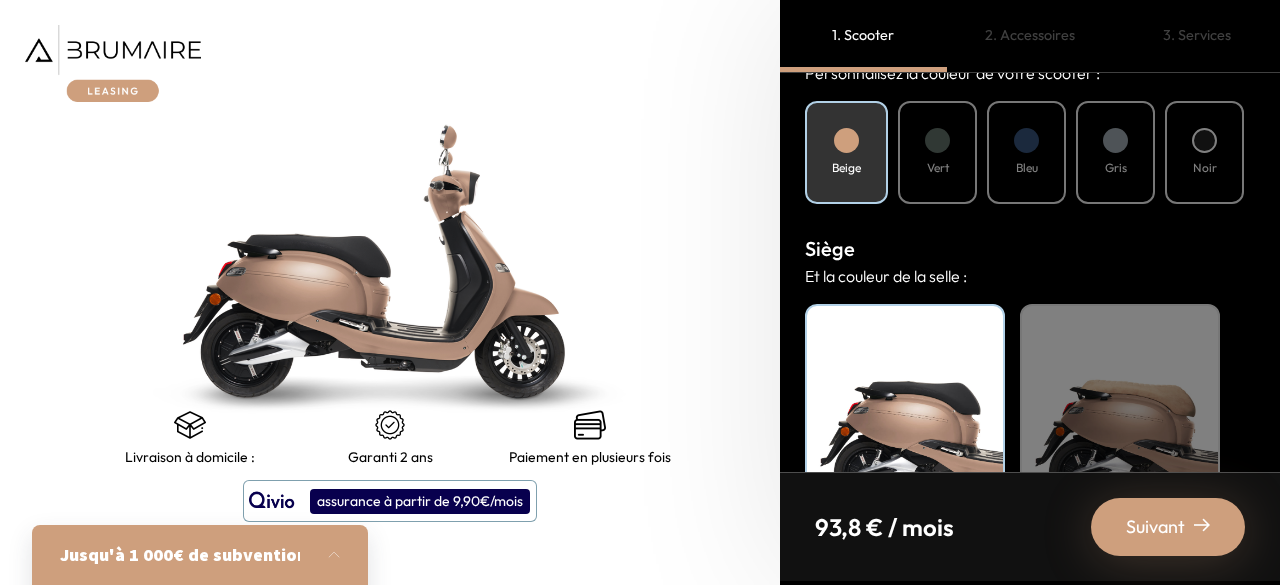 click on "Bleu" at bounding box center [1027, 168] 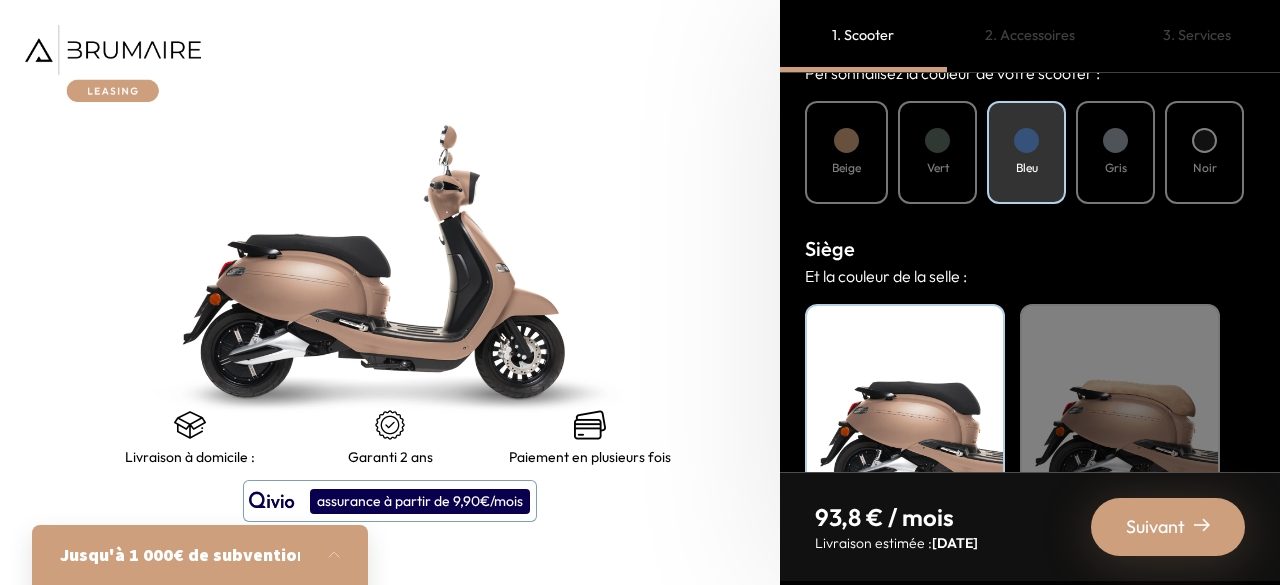 click on "Gris" at bounding box center [1115, 152] 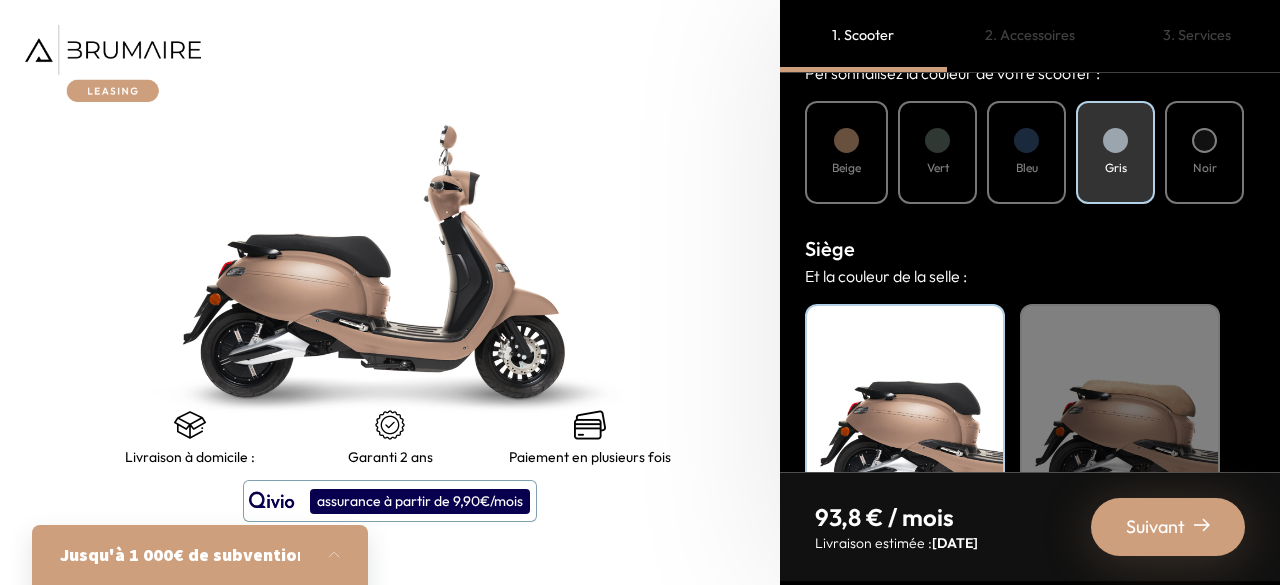 click on "Noir" at bounding box center (1204, 152) 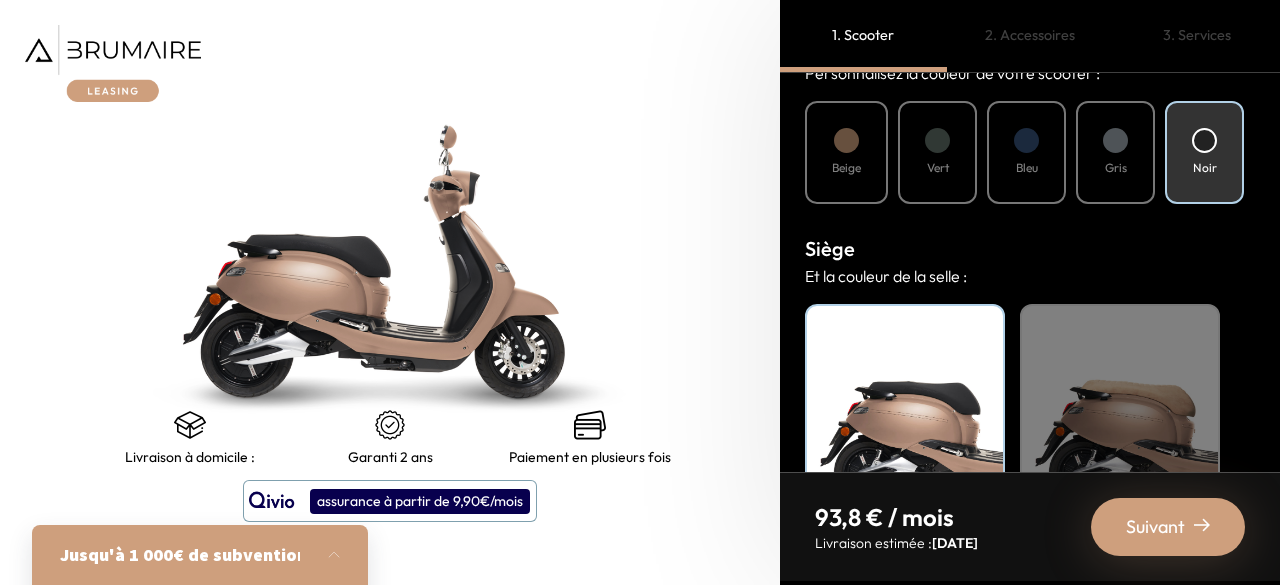 click on "Vert" at bounding box center (937, 152) 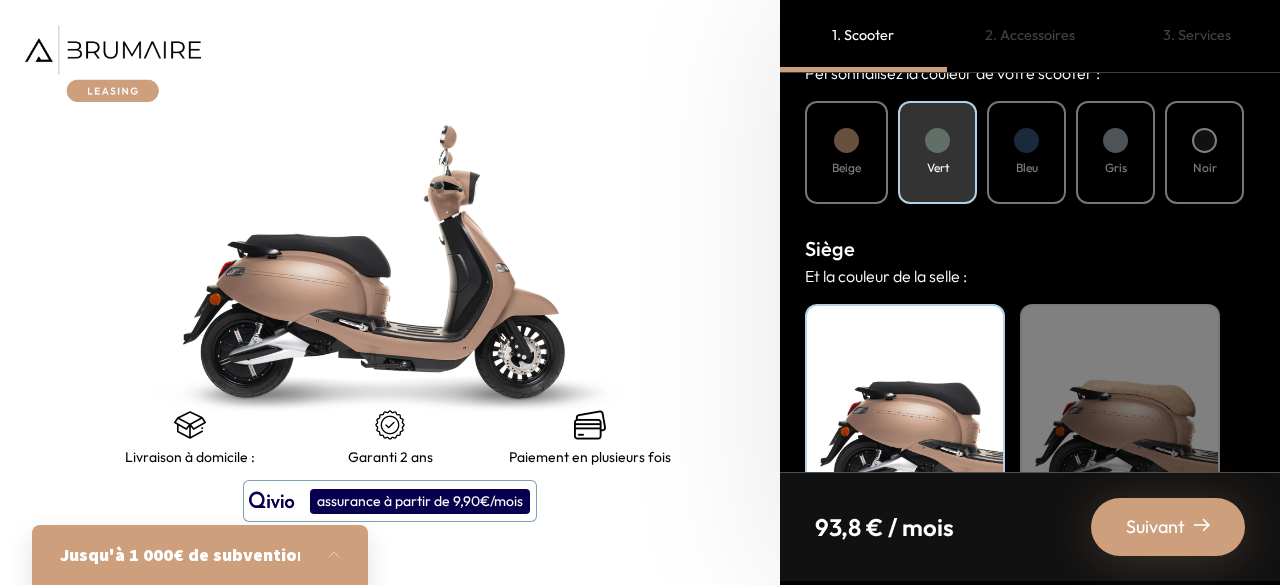 click on "Beige" at bounding box center (846, 152) 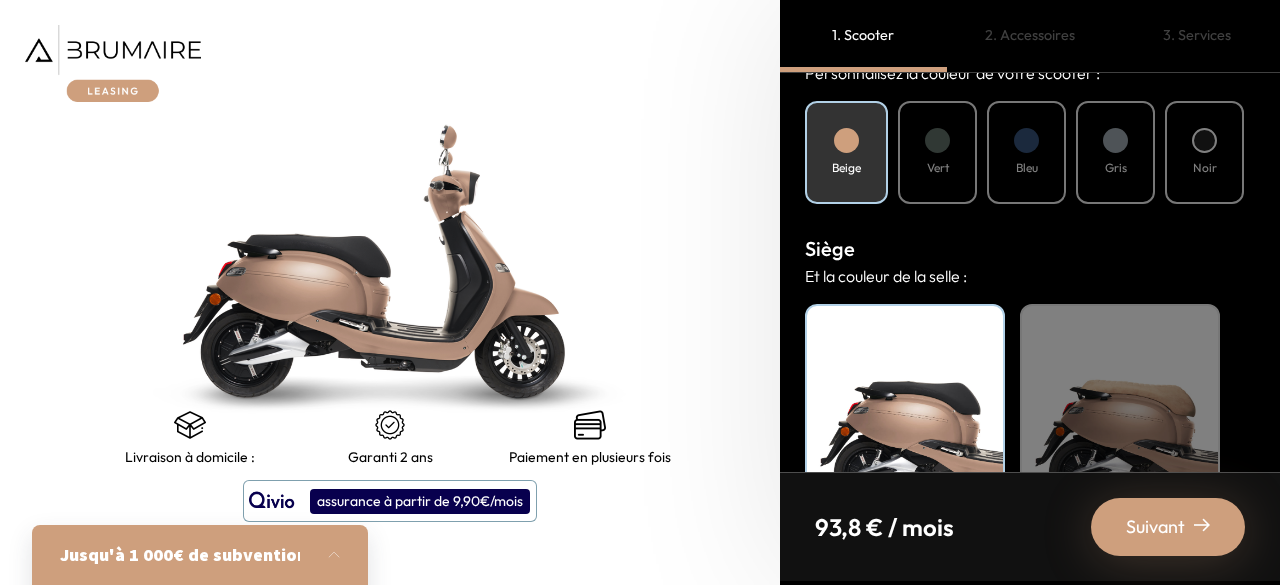 click on "Vert" at bounding box center [937, 152] 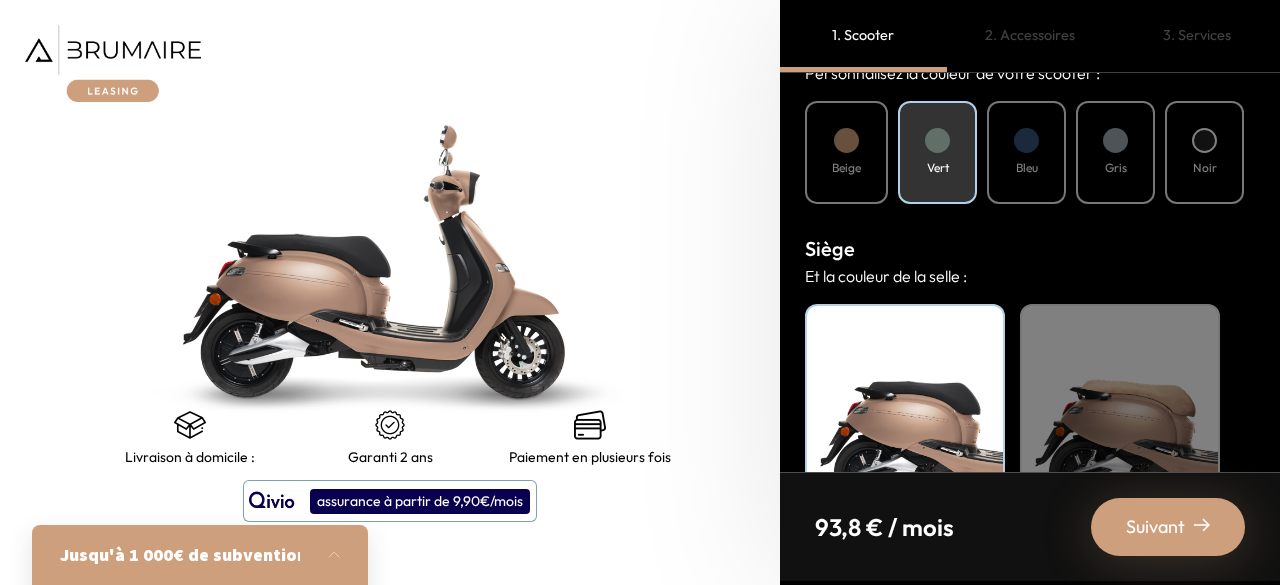 click on "Suivant" at bounding box center [1168, 527] 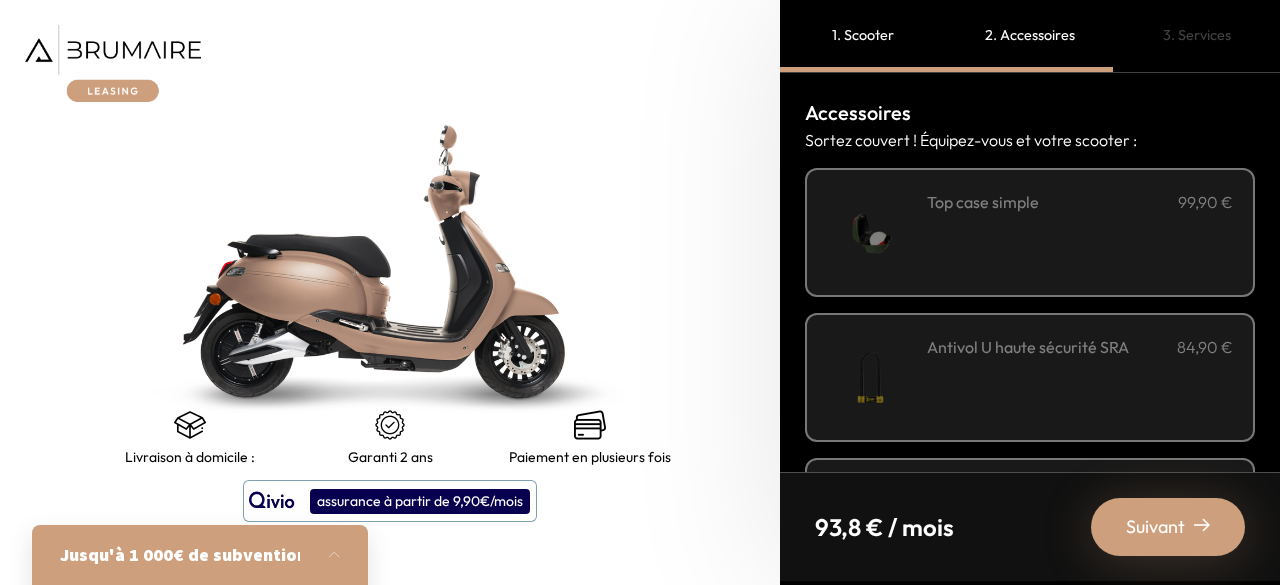 click at bounding box center [869, 232] 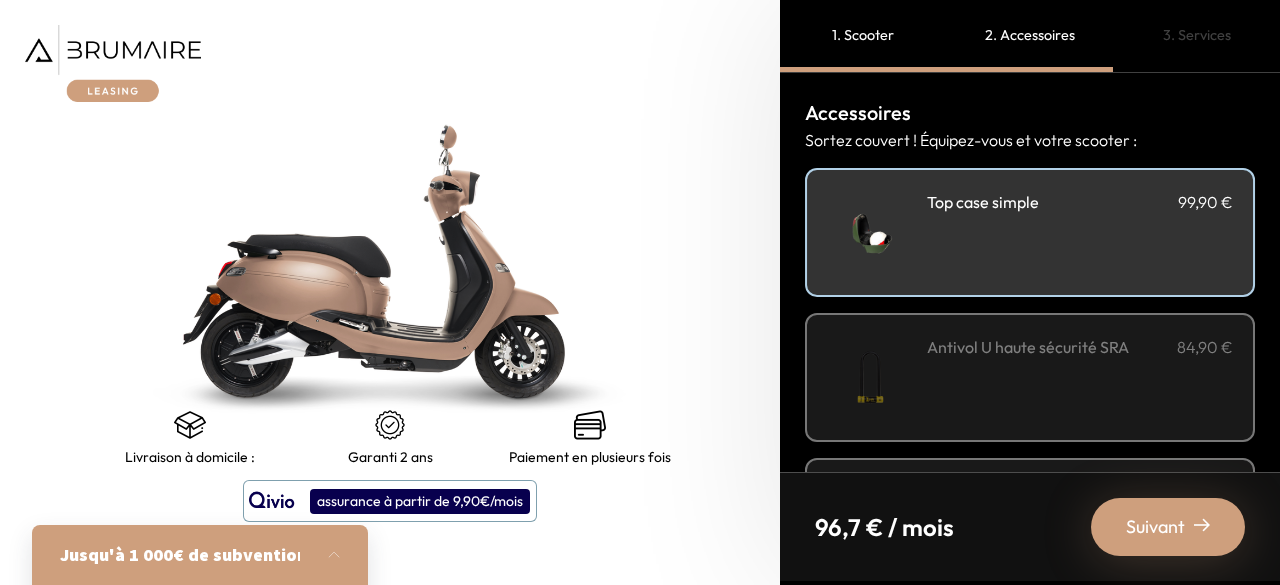 click on "Antivol U haute sécurité SRA
84,90 €" at bounding box center [1080, 377] 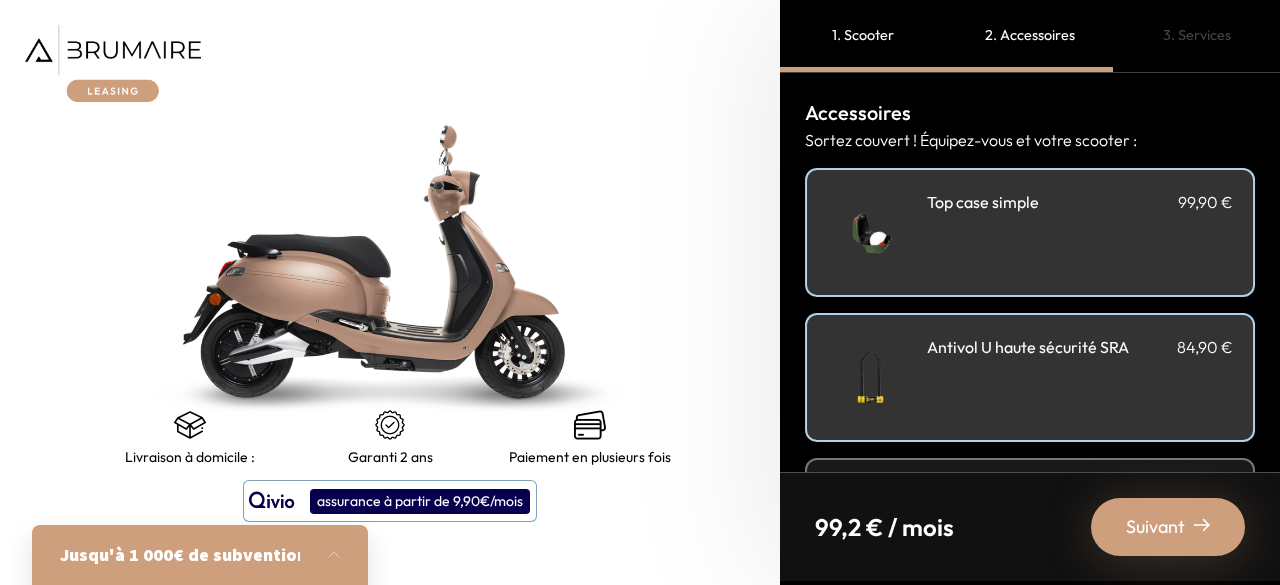 click on "Suivant" at bounding box center [1155, 527] 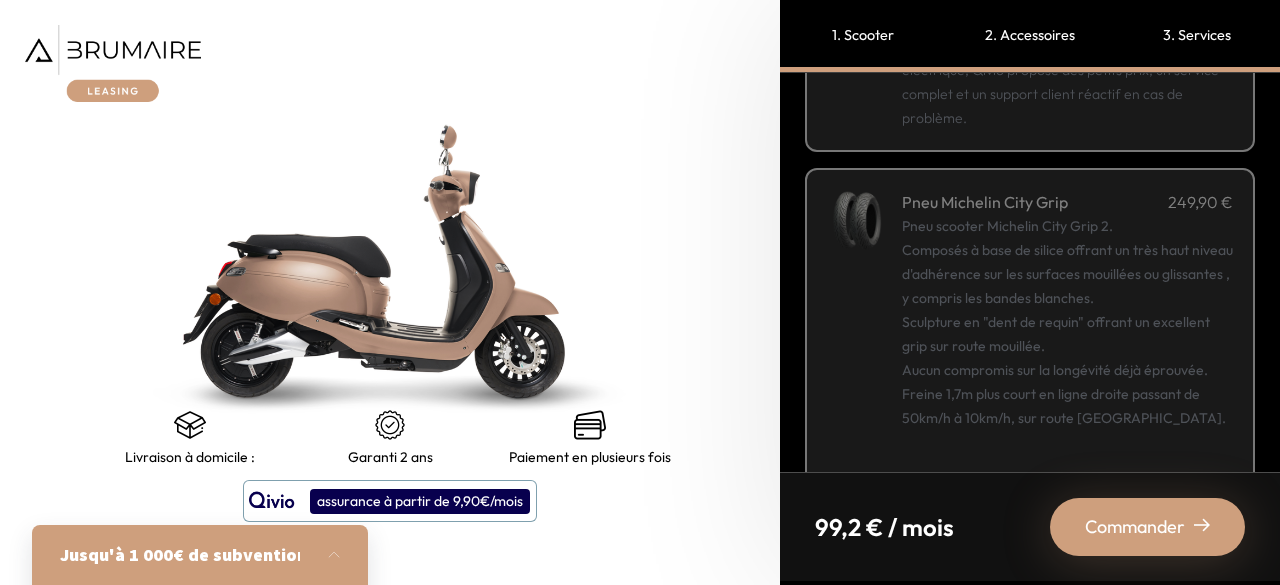 scroll, scrollTop: 511, scrollLeft: 0, axis: vertical 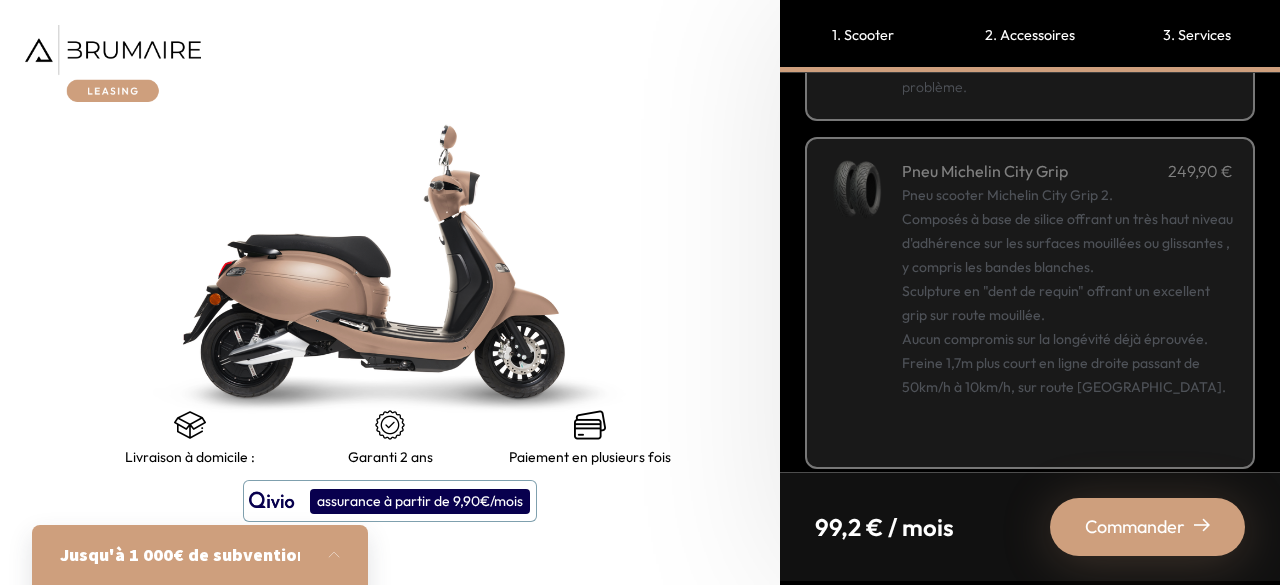 click on "Pneu scooter Michelin City Grip 2. Composés à base de silice offrant un très haut niveau d'adhérence sur les surfaces mouillées ou glissantes , y compris les bandes blanches. Sculpture en "dent de requin" offrant un excellent grip sur route mouillée. Aucun compromis sur la longévité déjà éprouvée. Freine 1,7m plus court en ligne droite passant de 50km/h à 10km/h, sur route mouillée." at bounding box center (1067, 315) 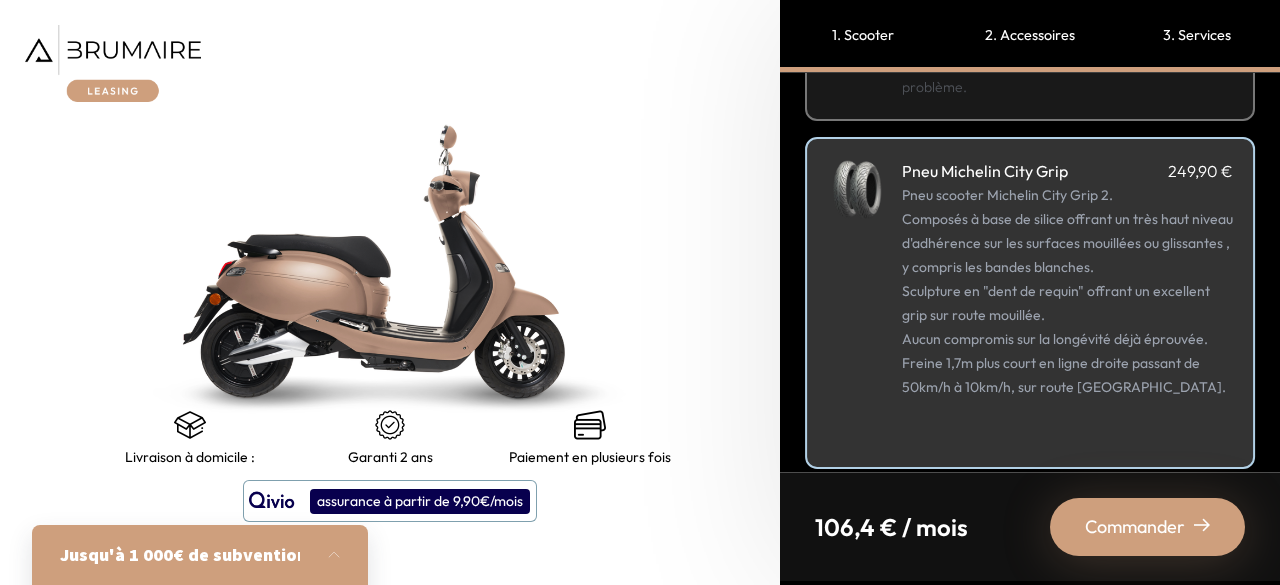 click on "Pneu scooter Michelin City Grip 2. Composés à base de silice offrant un très haut niveau d'adhérence sur les surfaces mouillées ou glissantes , y compris les bandes blanches. Sculpture en "dent de requin" offrant un excellent grip sur route mouillée. Aucun compromis sur la longévité déjà éprouvée. Freine 1,7m plus court en ligne droite passant de 50km/h à 10km/h, sur route mouillée." at bounding box center [1067, 315] 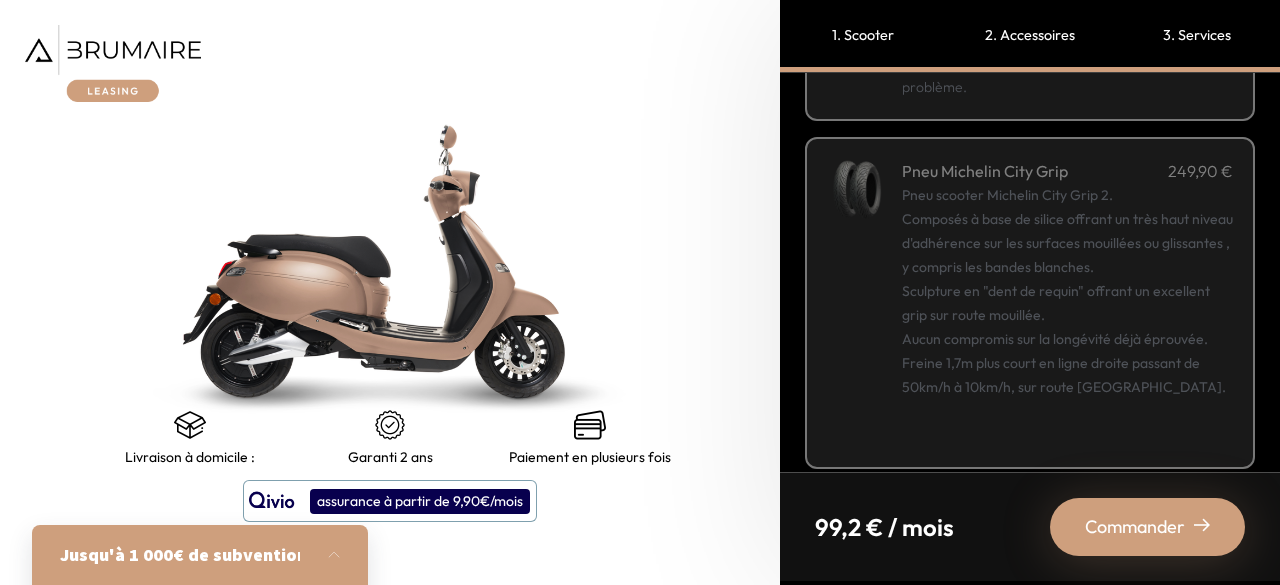 click on "Pneu scooter Michelin City Grip 2. Composés à base de silice offrant un très haut niveau d'adhérence sur les surfaces mouillées ou glissantes , y compris les bandes blanches. Sculpture en "dent de requin" offrant un excellent grip sur route mouillée. Aucun compromis sur la longévité déjà éprouvée. Freine 1,7m plus court en ligne droite passant de 50km/h à 10km/h, sur route mouillée." at bounding box center (1067, 315) 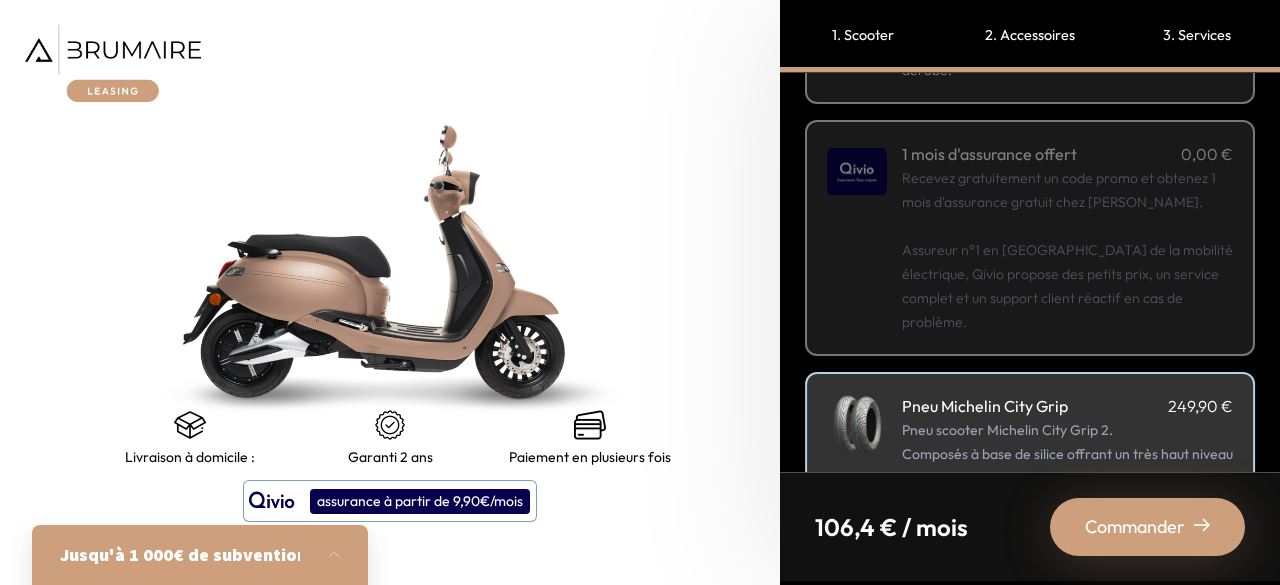 scroll, scrollTop: 228, scrollLeft: 0, axis: vertical 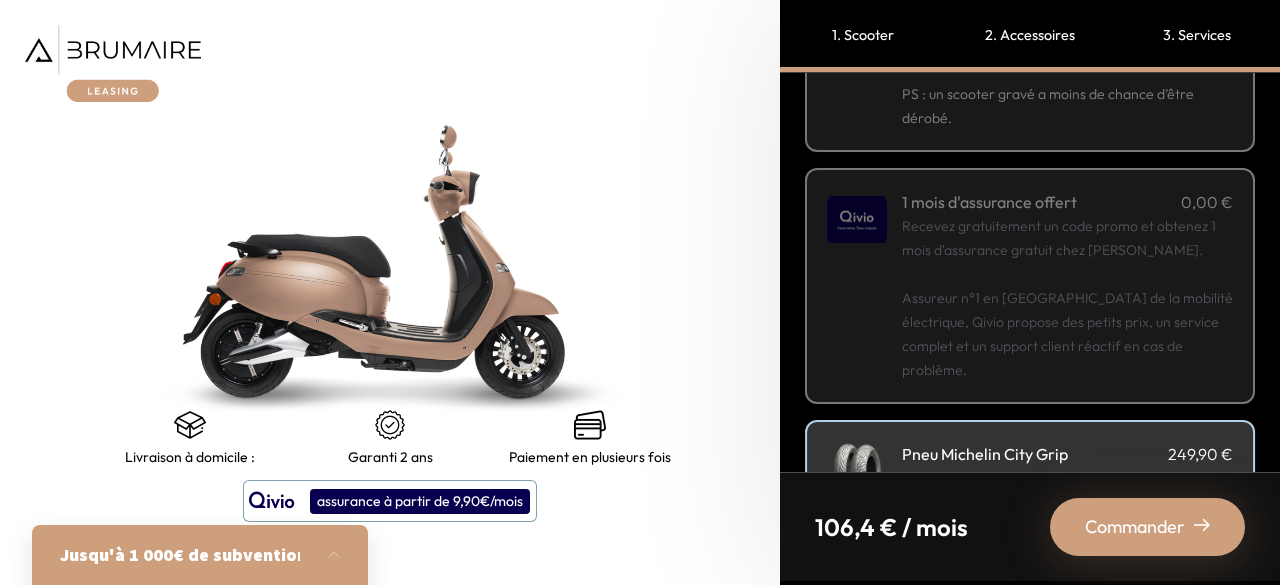 click on "Recevez gratuitement un code promo et obtenez 1 mois d'assurance gratuit chez Qivio. Assureur n°1 en France de la mobilité électrique, Qivio propose des petits prix, un service complet et un support client réactif en cas de problème." at bounding box center [1067, 298] 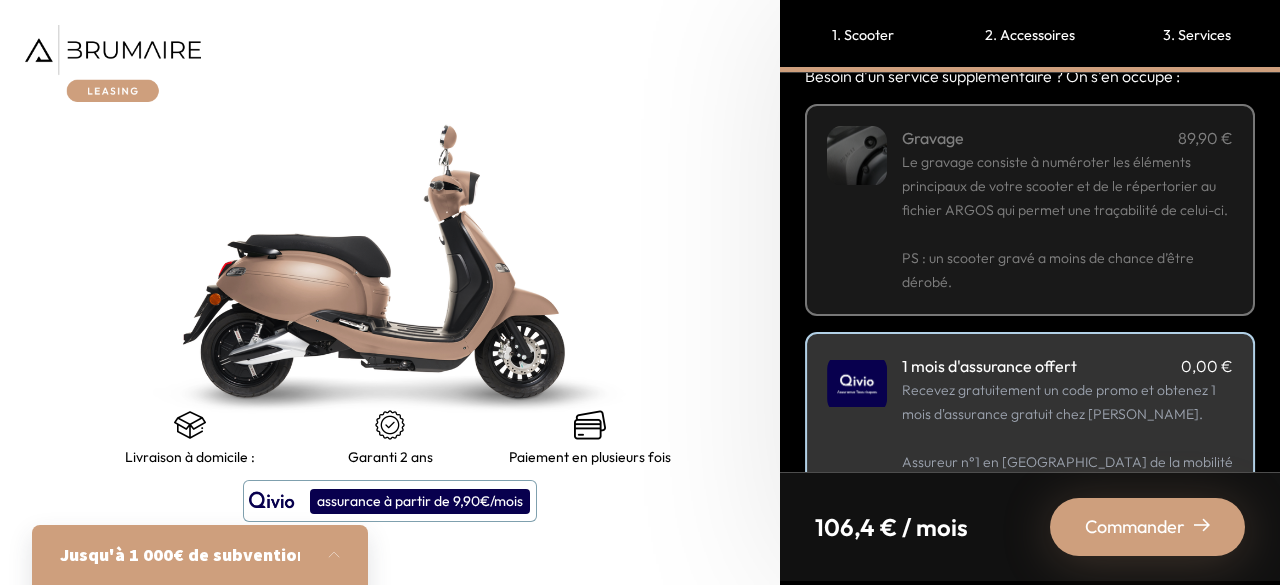 scroll, scrollTop: 60, scrollLeft: 0, axis: vertical 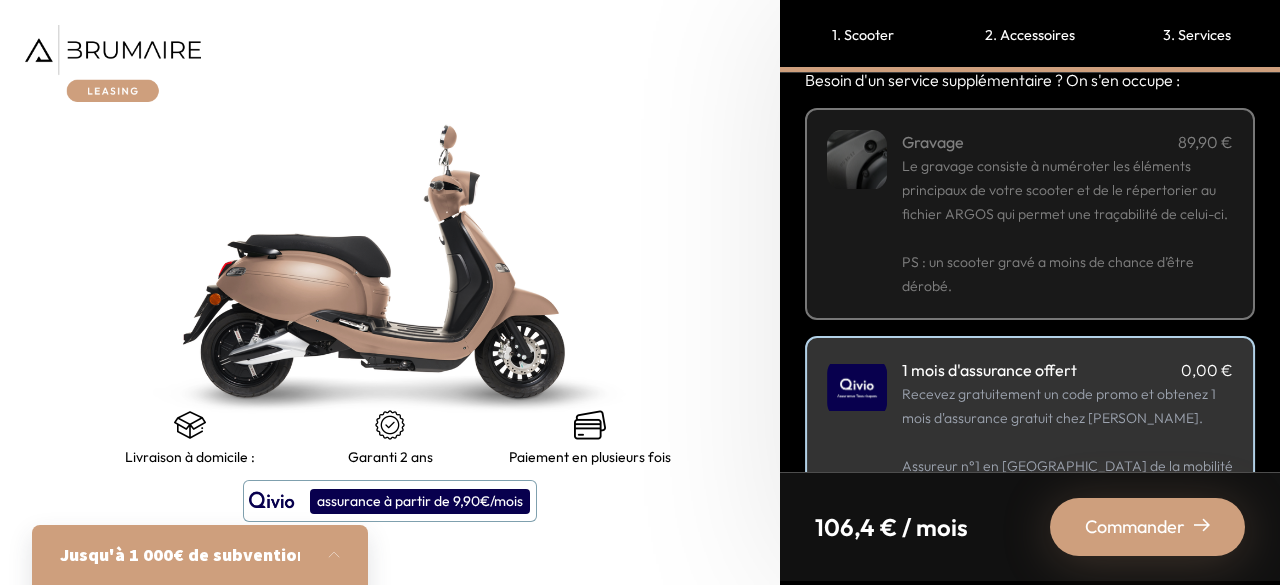 click on "Le gravage consiste à numéroter les éléments principaux de votre scooter et de le répertorier au fichier ARGOS qui permet une traçabilité de celui-ci." at bounding box center (1065, 190) 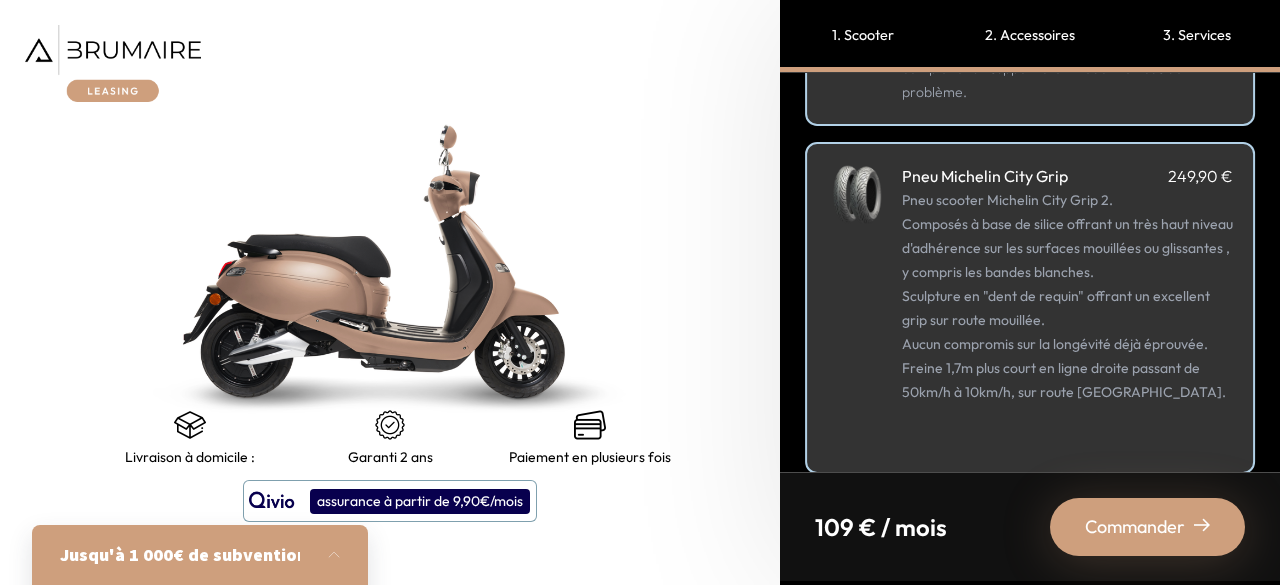 scroll, scrollTop: 532, scrollLeft: 0, axis: vertical 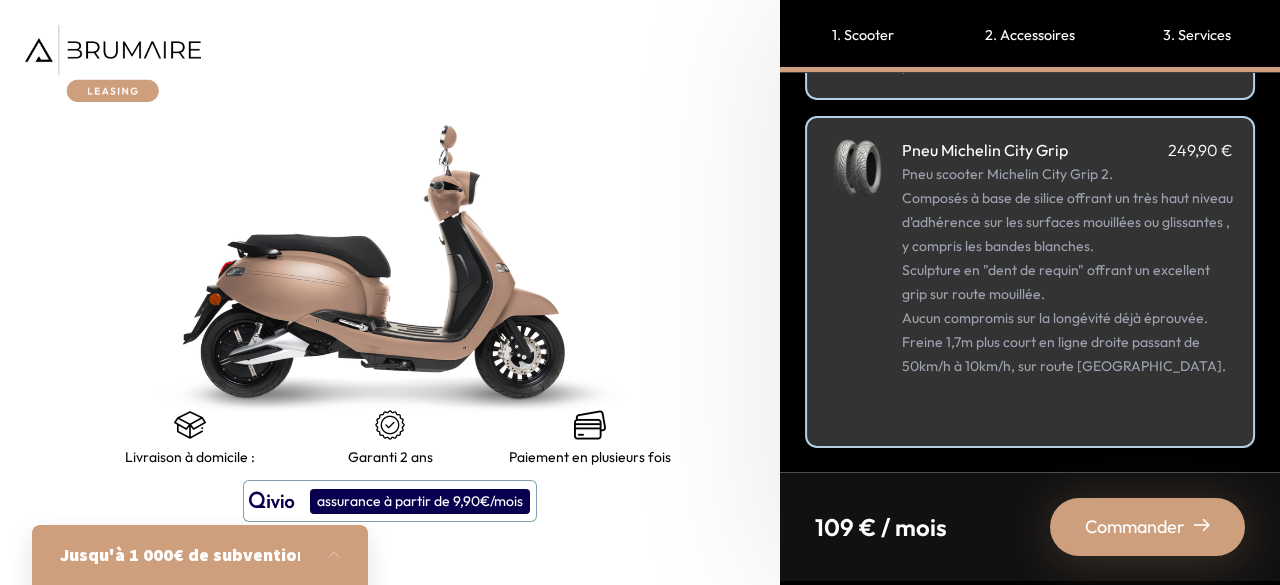 click on "Commander" at bounding box center (1135, 527) 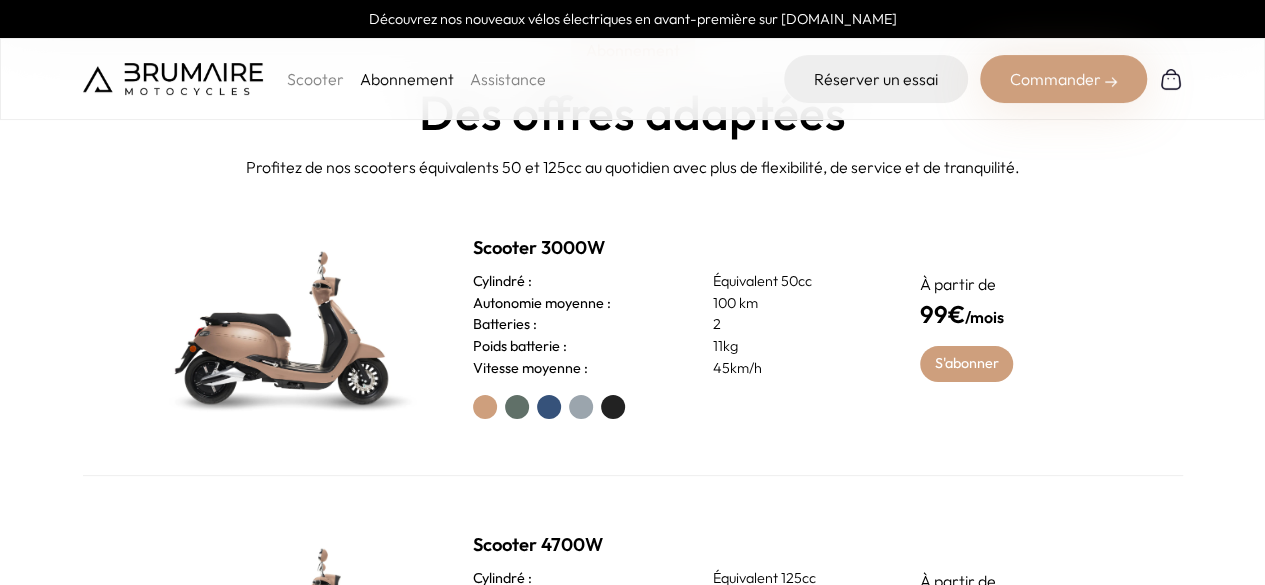 scroll, scrollTop: 733, scrollLeft: 0, axis: vertical 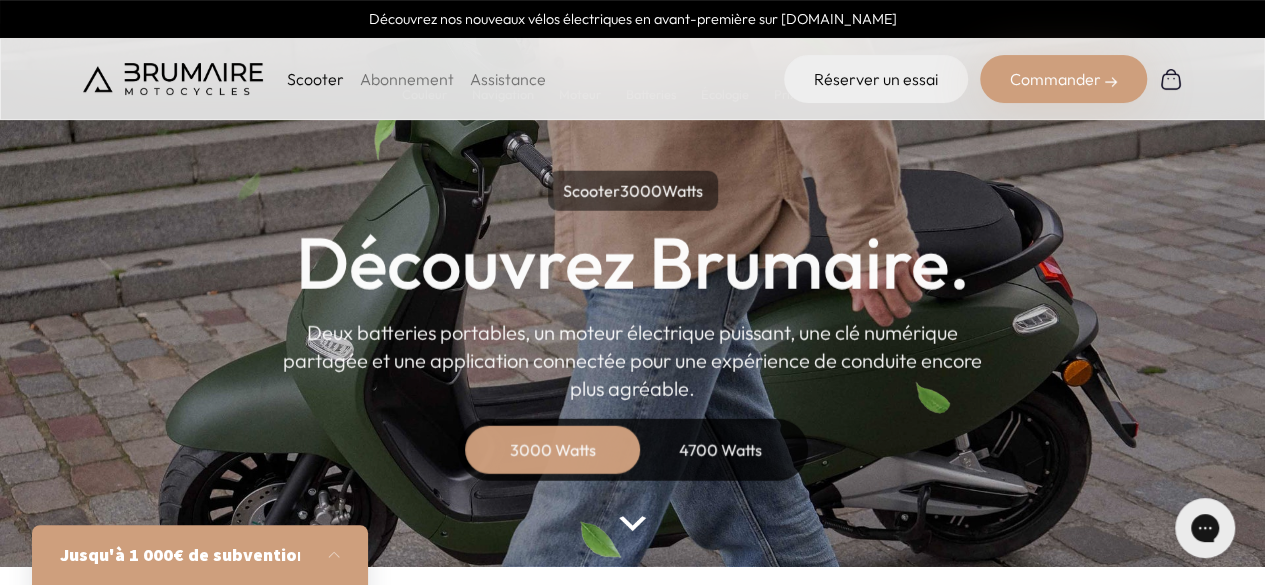 click on "Scooter" at bounding box center (315, 79) 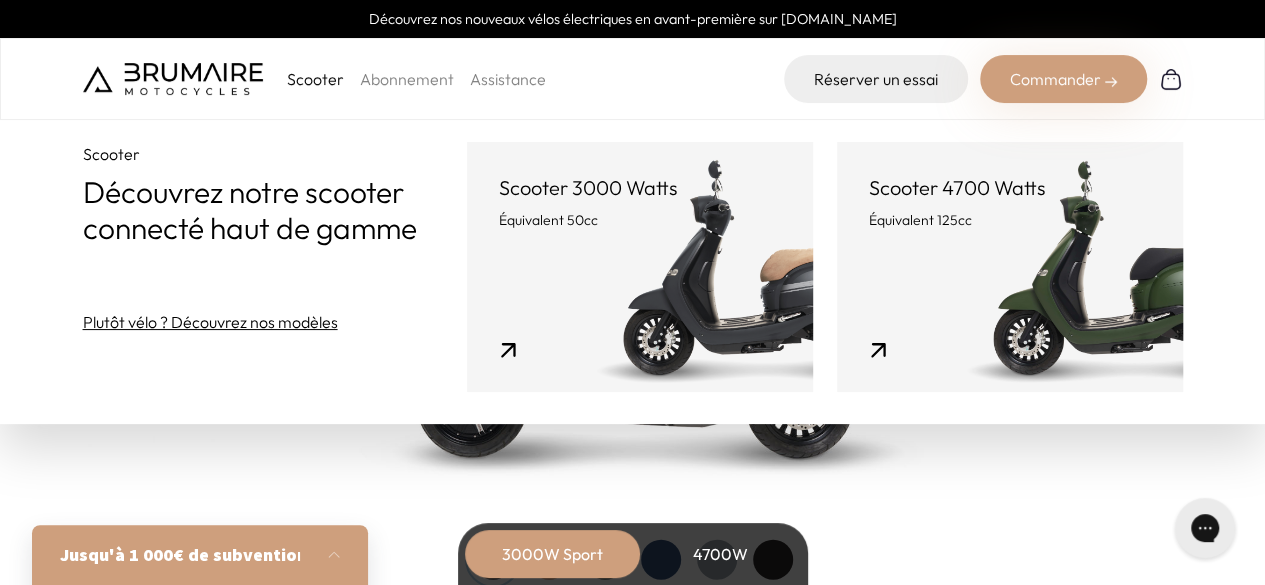 scroll, scrollTop: 2000, scrollLeft: 0, axis: vertical 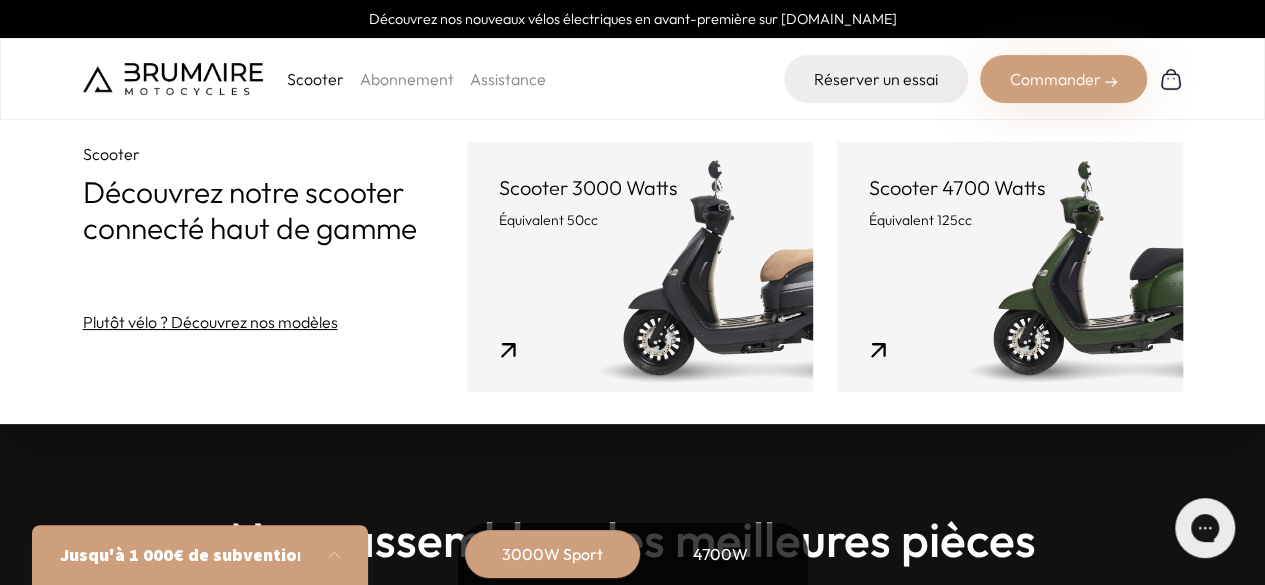 click on "Scooter 3000 Watts
Équivalent 50cc" at bounding box center [640, 267] 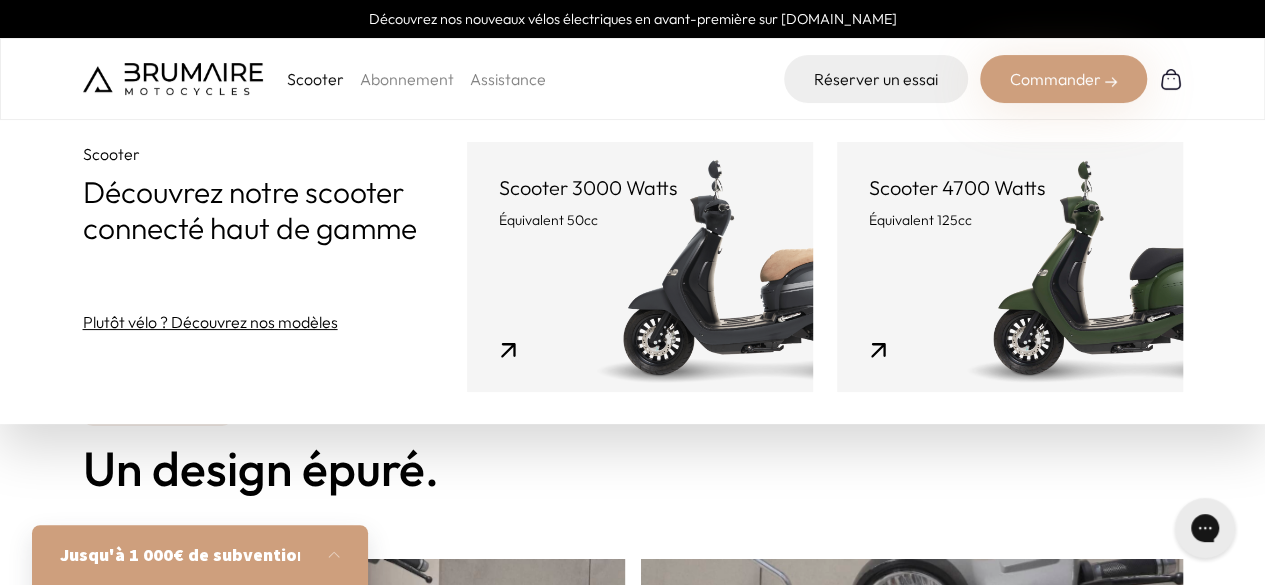 scroll, scrollTop: 19, scrollLeft: 0, axis: vertical 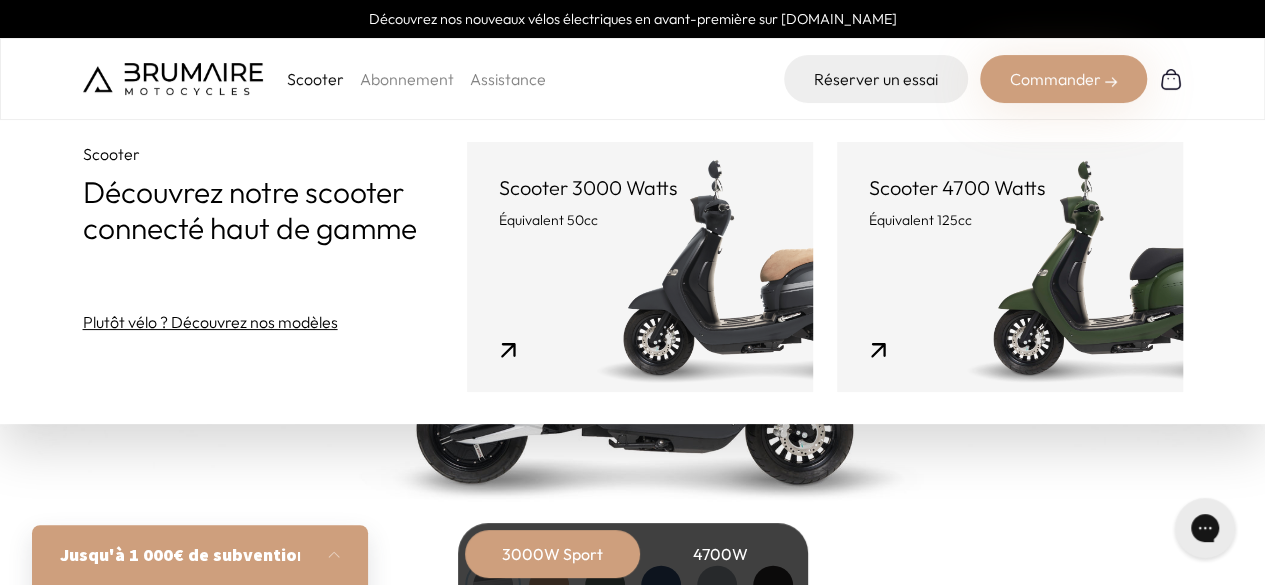 click on "Couleurs
De toutes les couleurs
Nouveau !
Nos scooters électriques sont disponibles en 6 couleurs différentes." at bounding box center [633, 278] 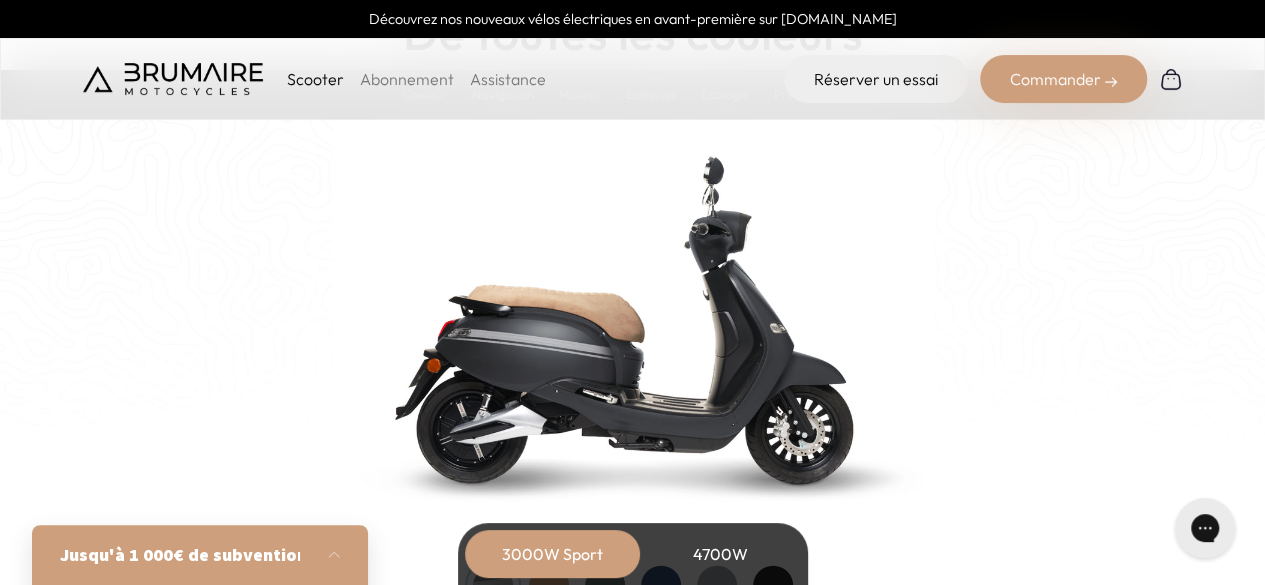 scroll, scrollTop: 1968, scrollLeft: 0, axis: vertical 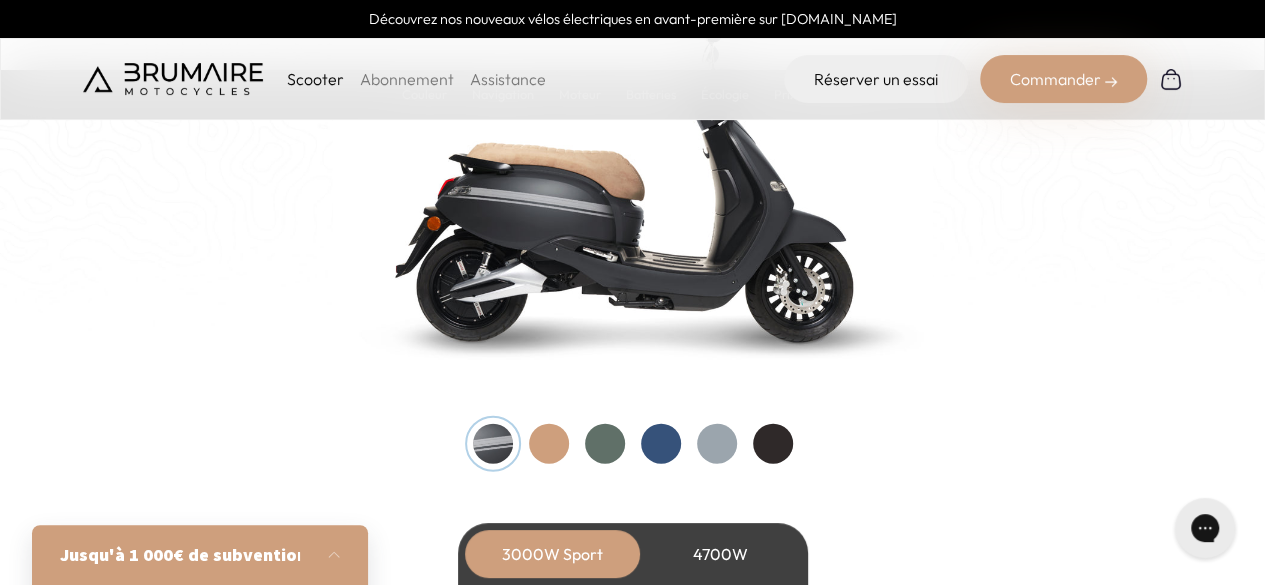 click at bounding box center (605, 444) 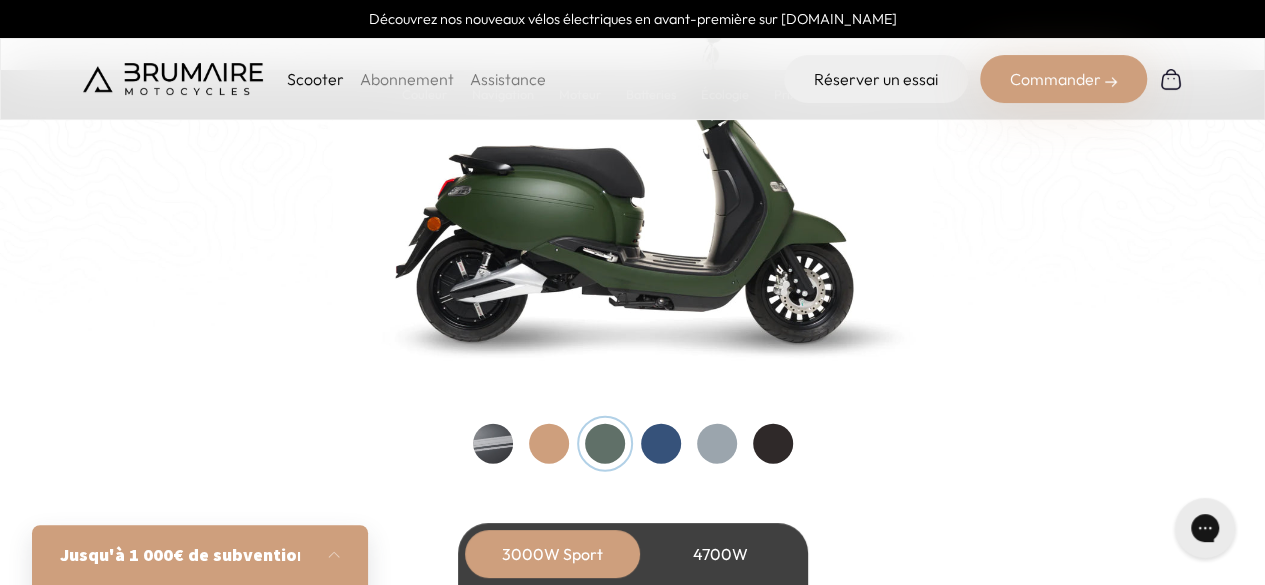 click at bounding box center (661, 444) 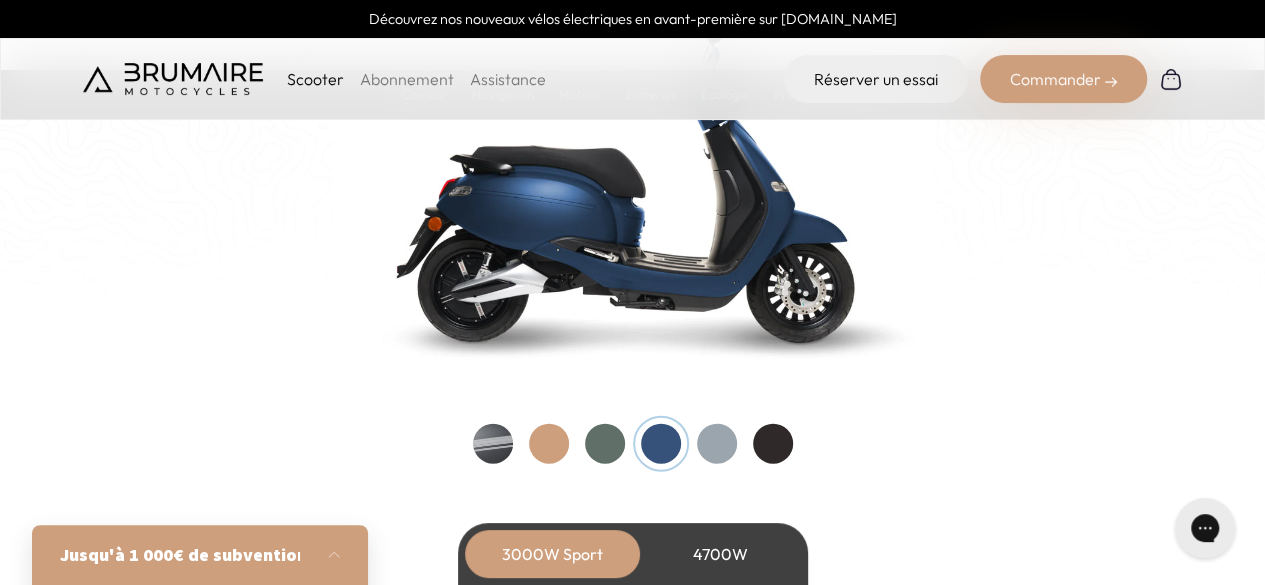 click at bounding box center [717, 444] 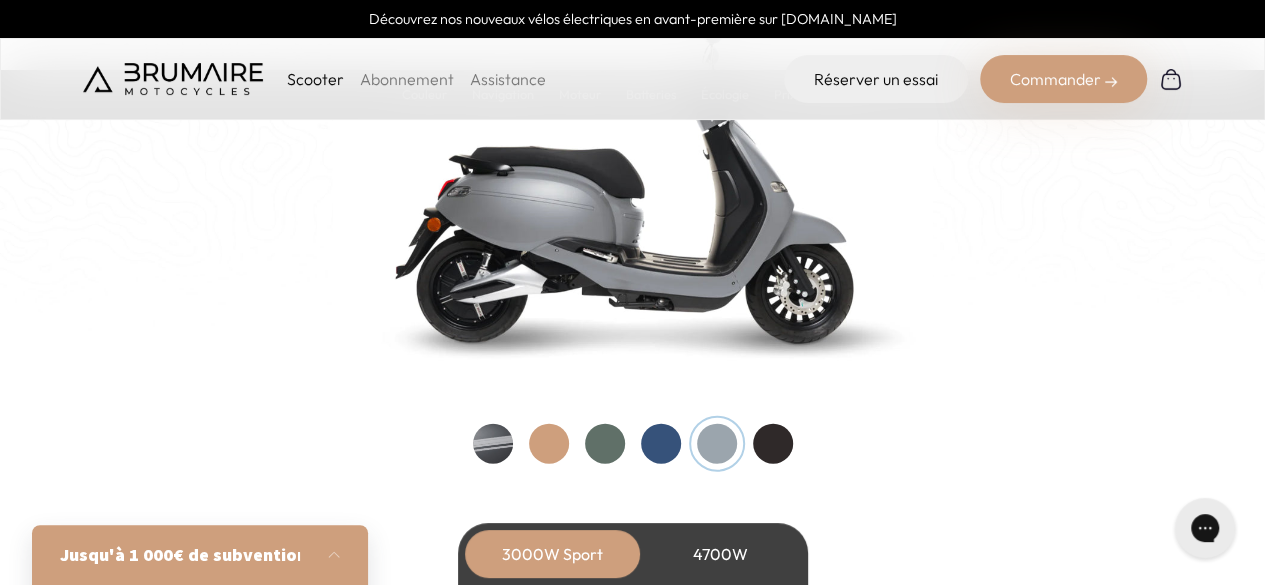 click at bounding box center [773, 444] 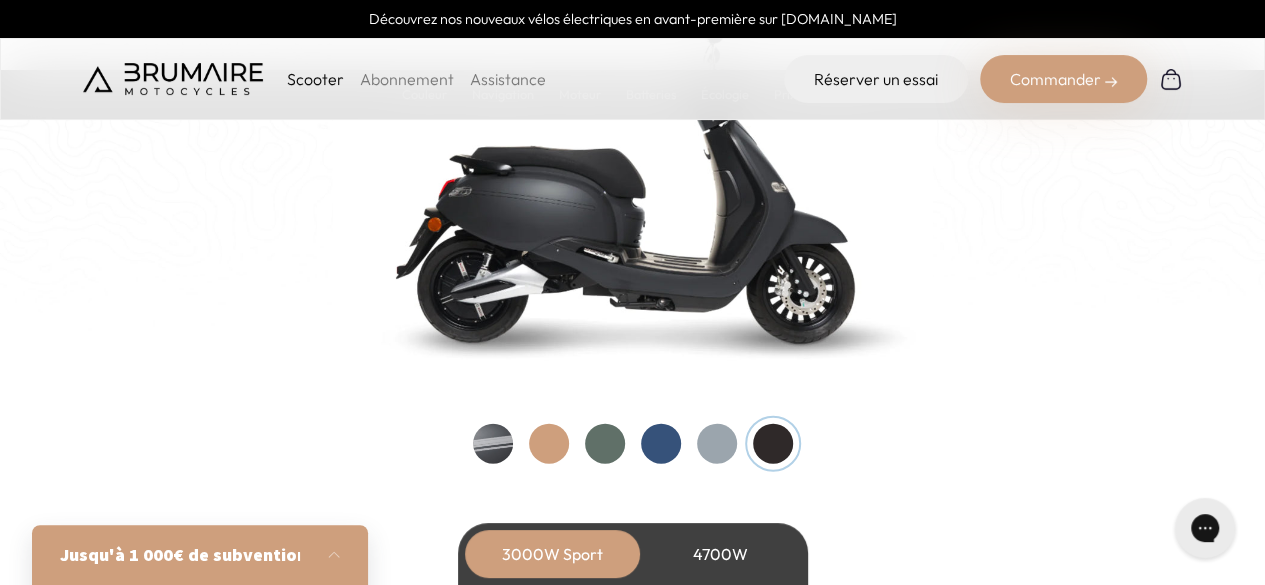 click at bounding box center (549, 444) 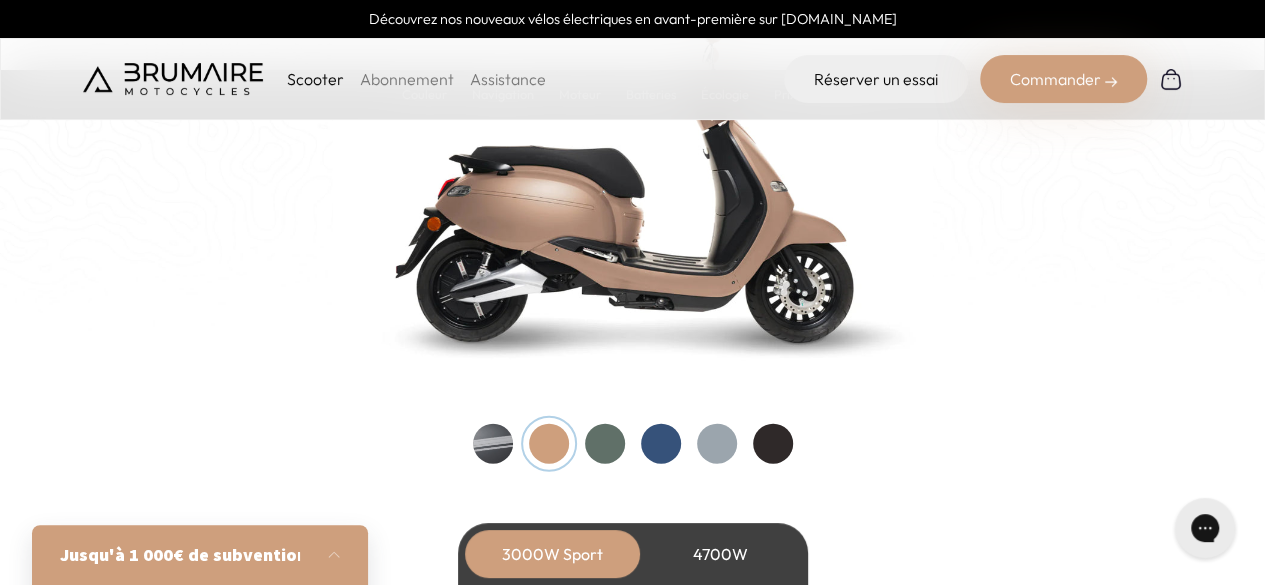 click at bounding box center (493, 444) 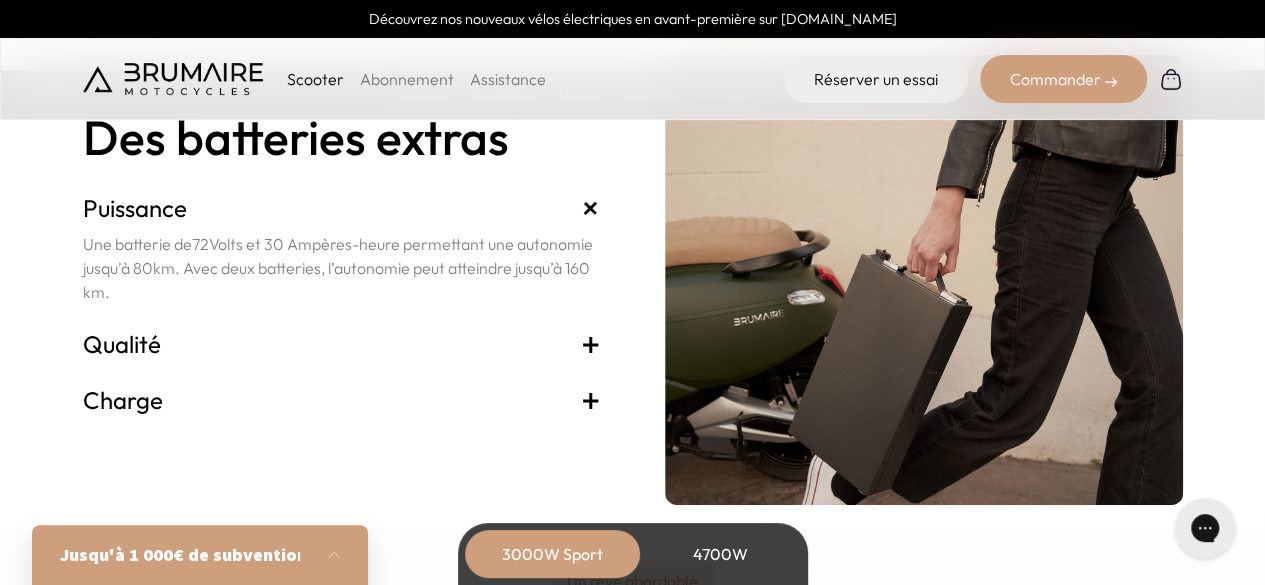 scroll, scrollTop: 4190, scrollLeft: 0, axis: vertical 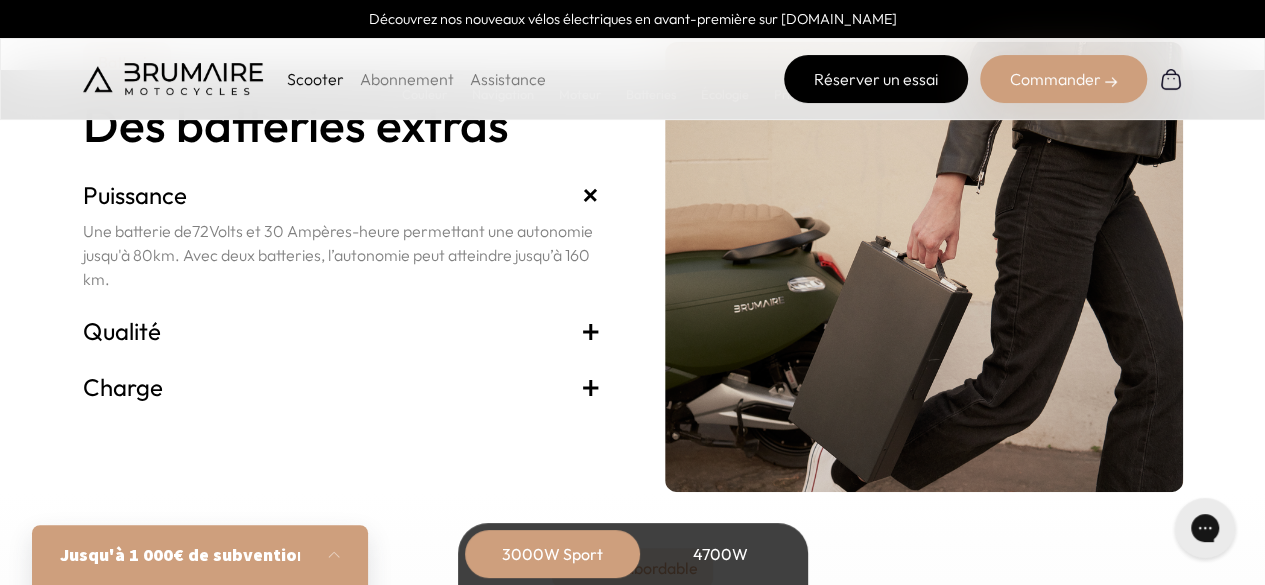 click on "Réserver un essai" at bounding box center [876, 79] 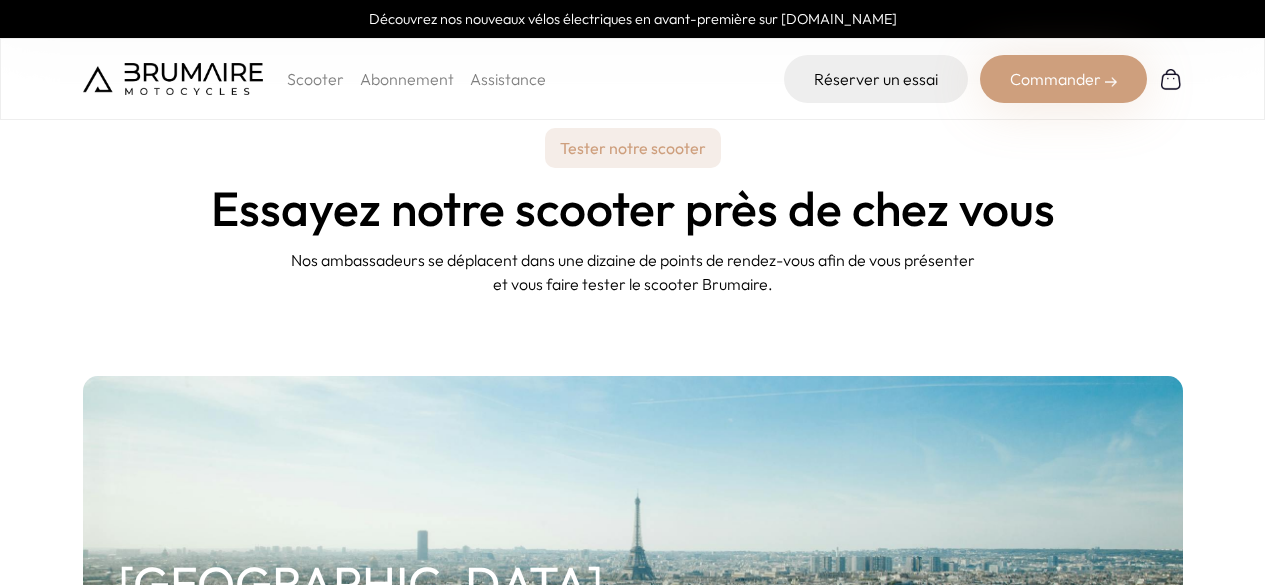 scroll, scrollTop: 0, scrollLeft: 0, axis: both 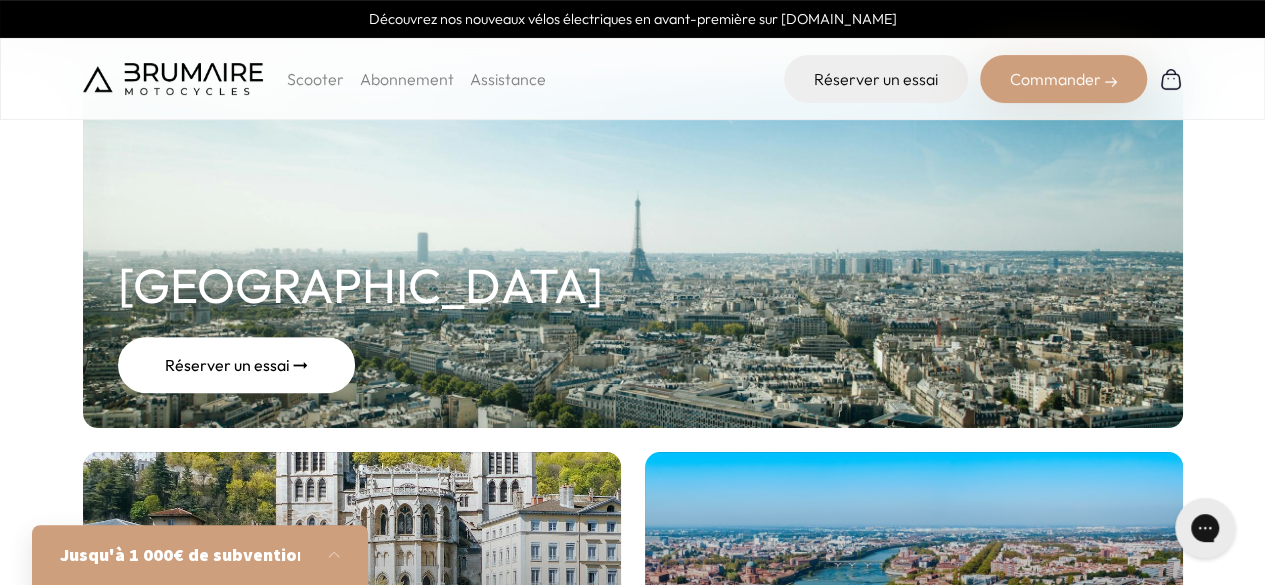 click on "Réserver un essai ➞" at bounding box center [236, 365] 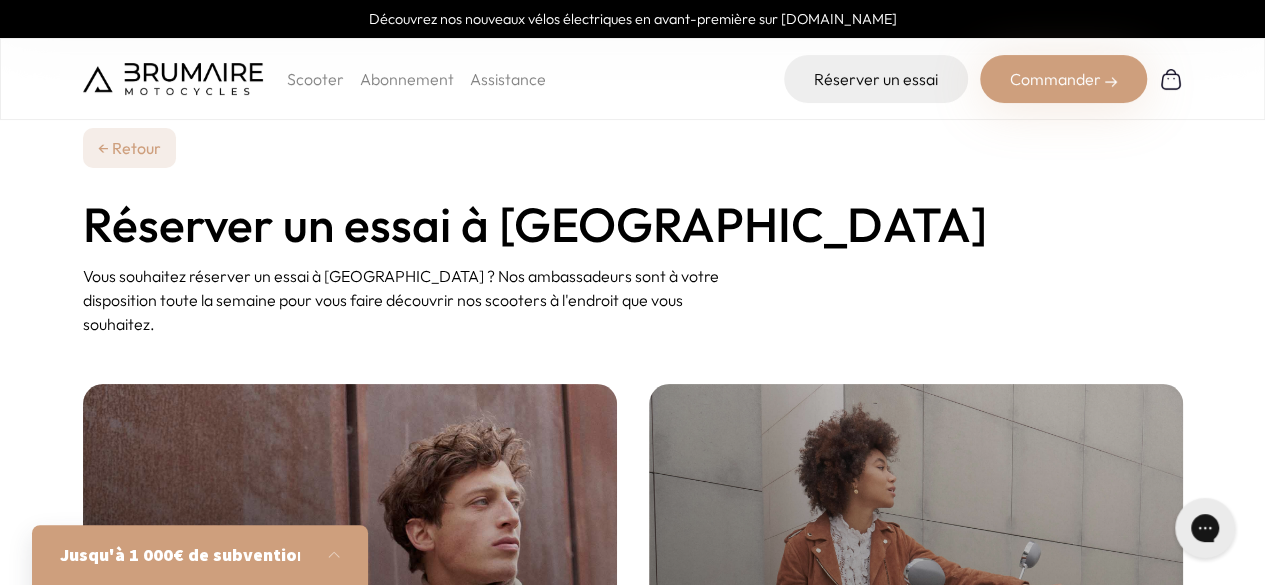 scroll, scrollTop: 0, scrollLeft: 0, axis: both 